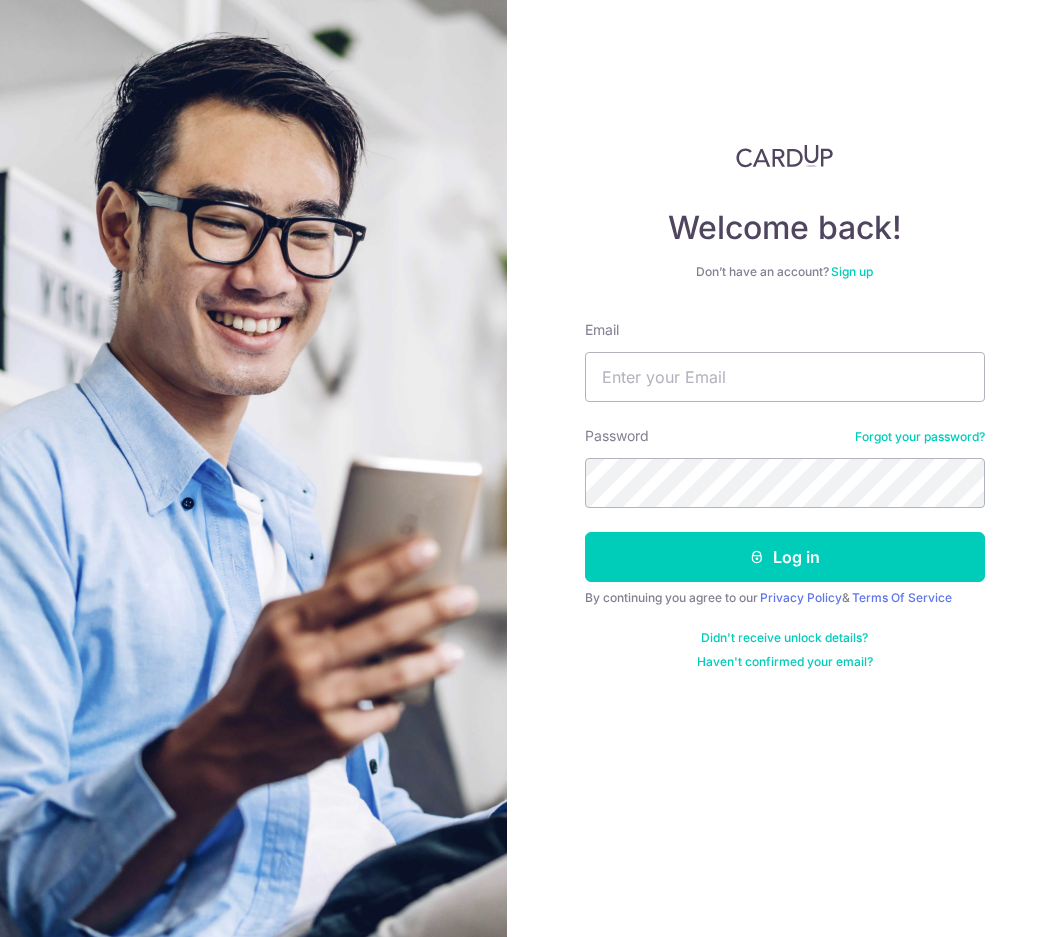 scroll, scrollTop: 0, scrollLeft: 0, axis: both 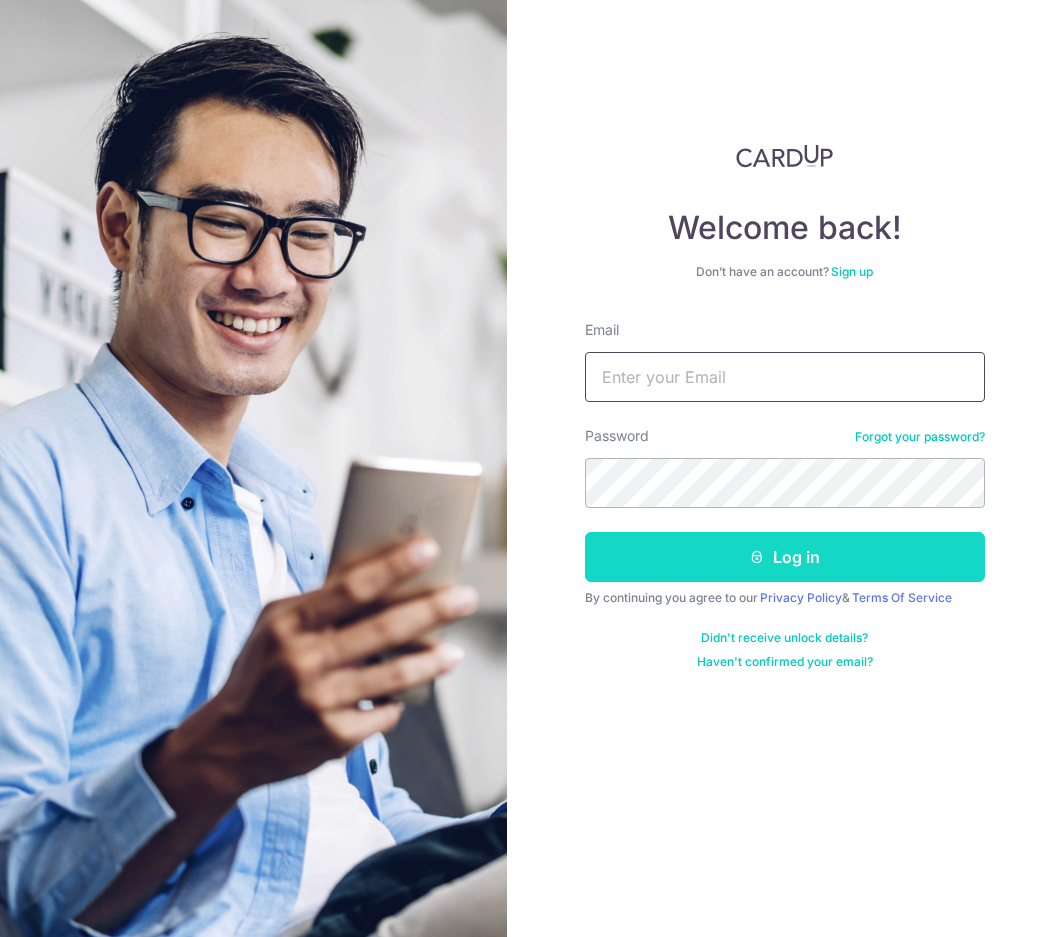type on "darrell.low@example.com" 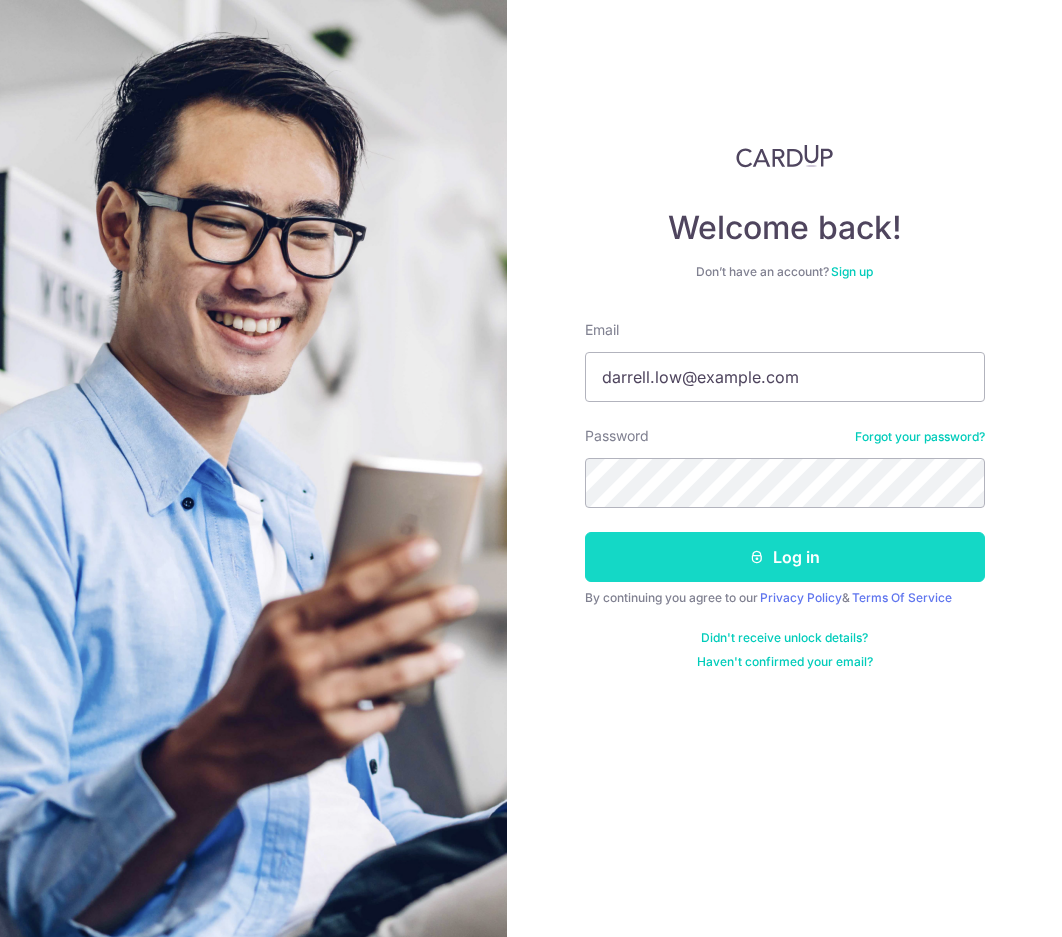 click on "Log in" at bounding box center (785, 557) 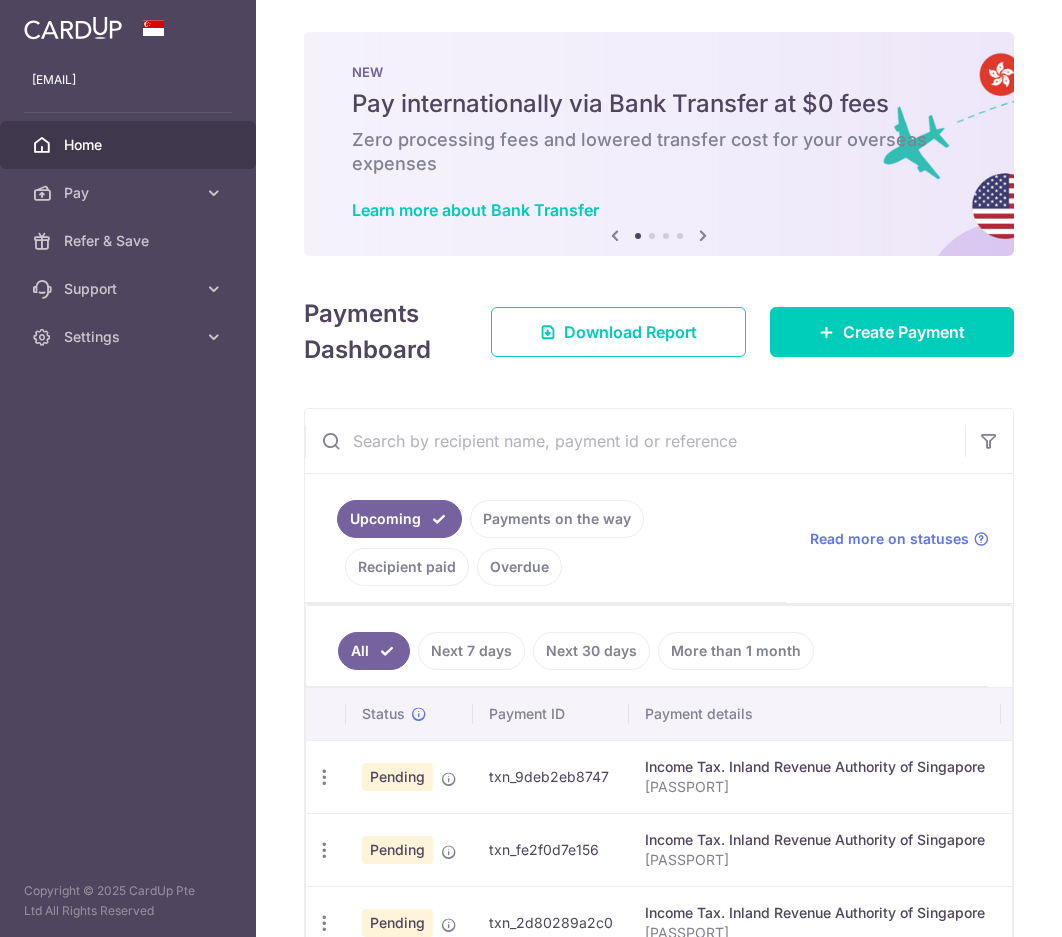 scroll, scrollTop: 0, scrollLeft: 0, axis: both 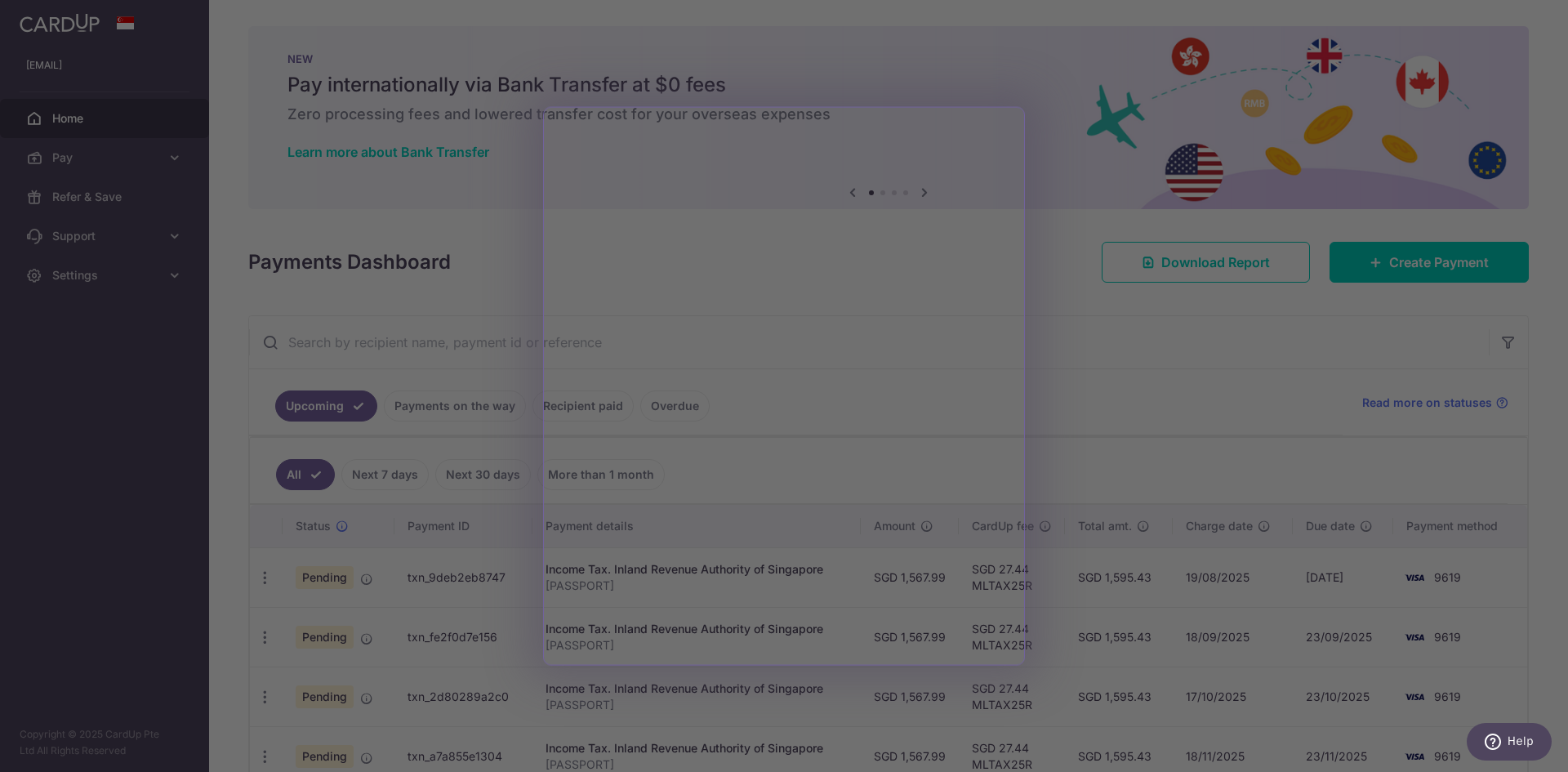 click at bounding box center (791, 390) 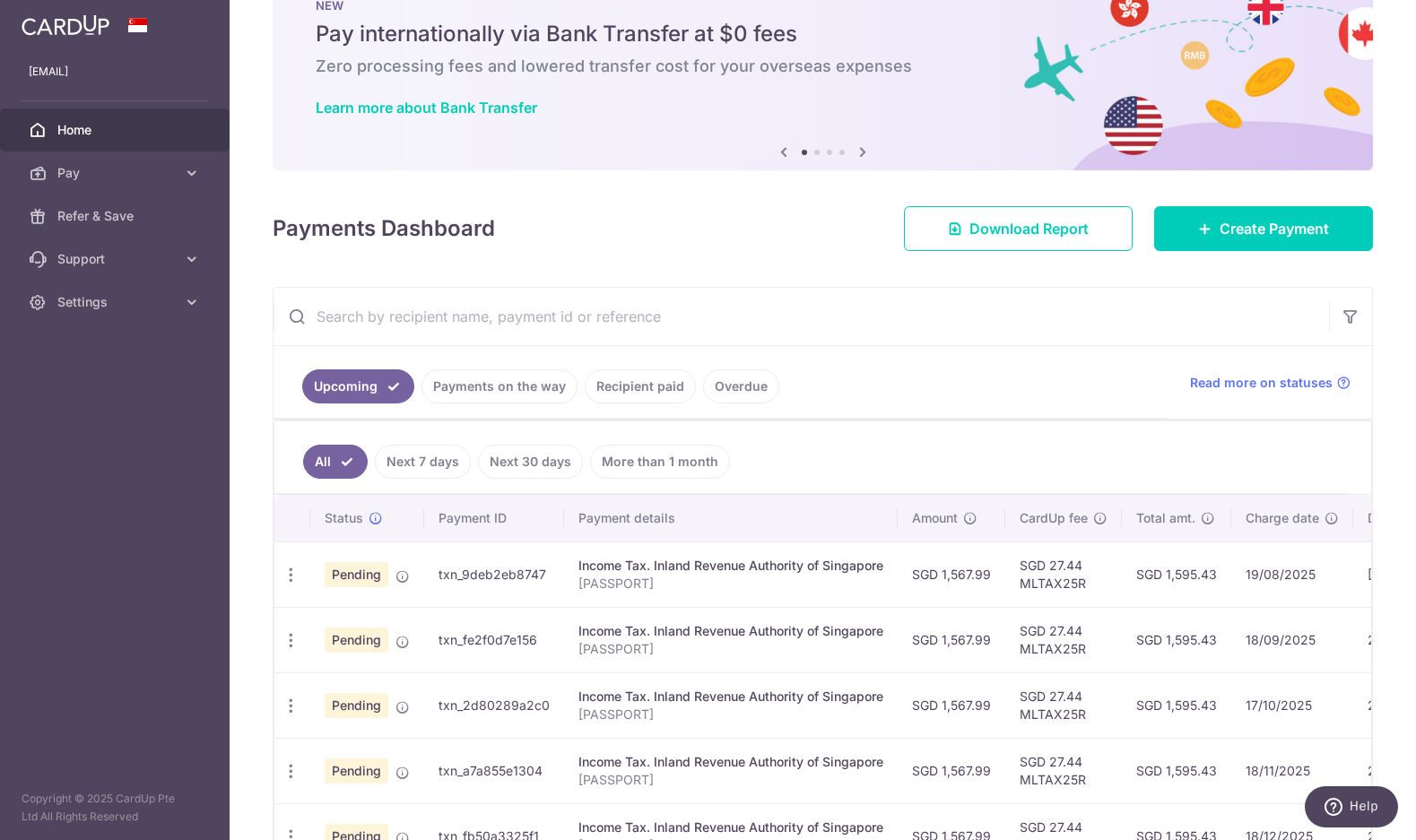 scroll, scrollTop: 90, scrollLeft: 0, axis: vertical 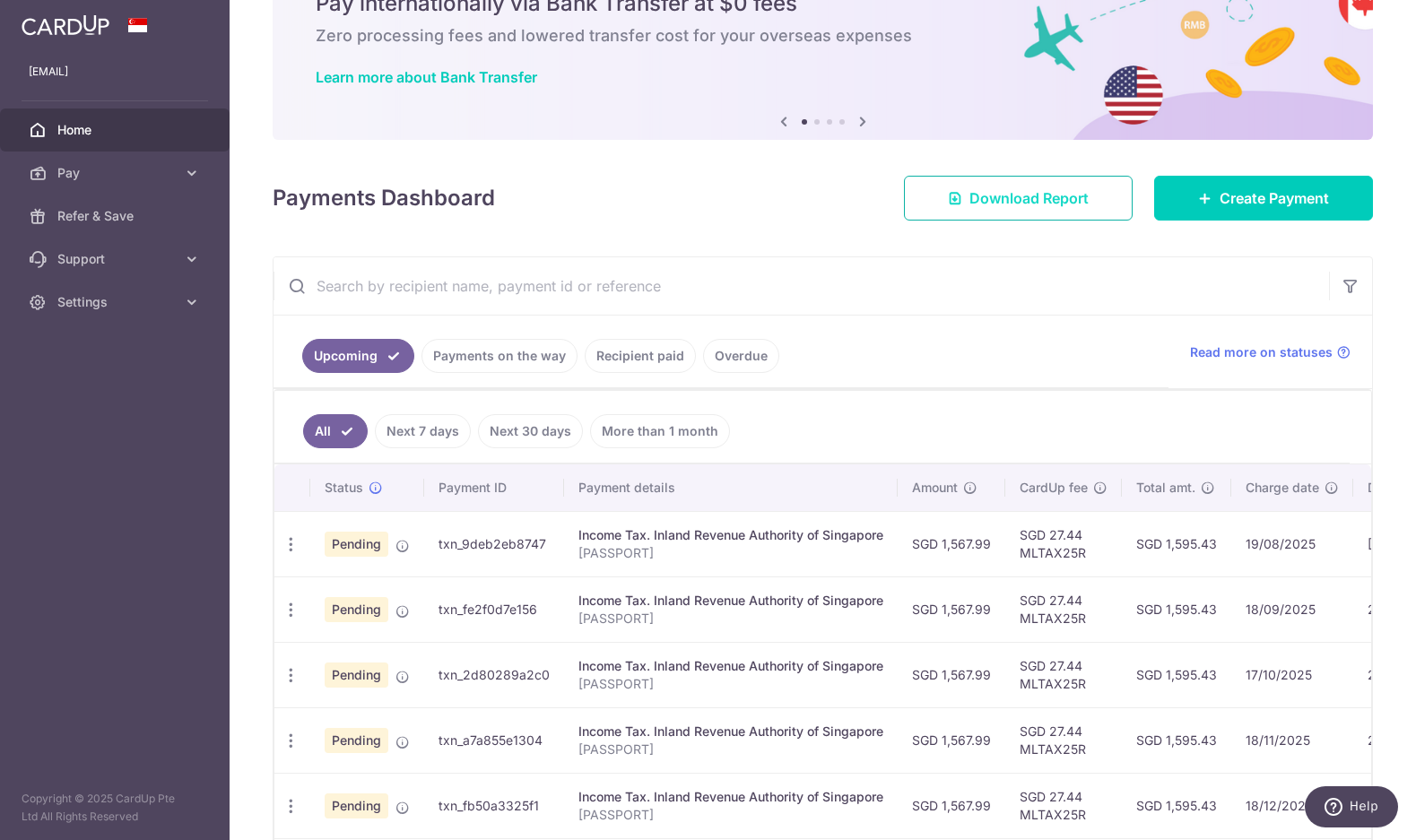 click on "Download Report" at bounding box center [1029, 198] 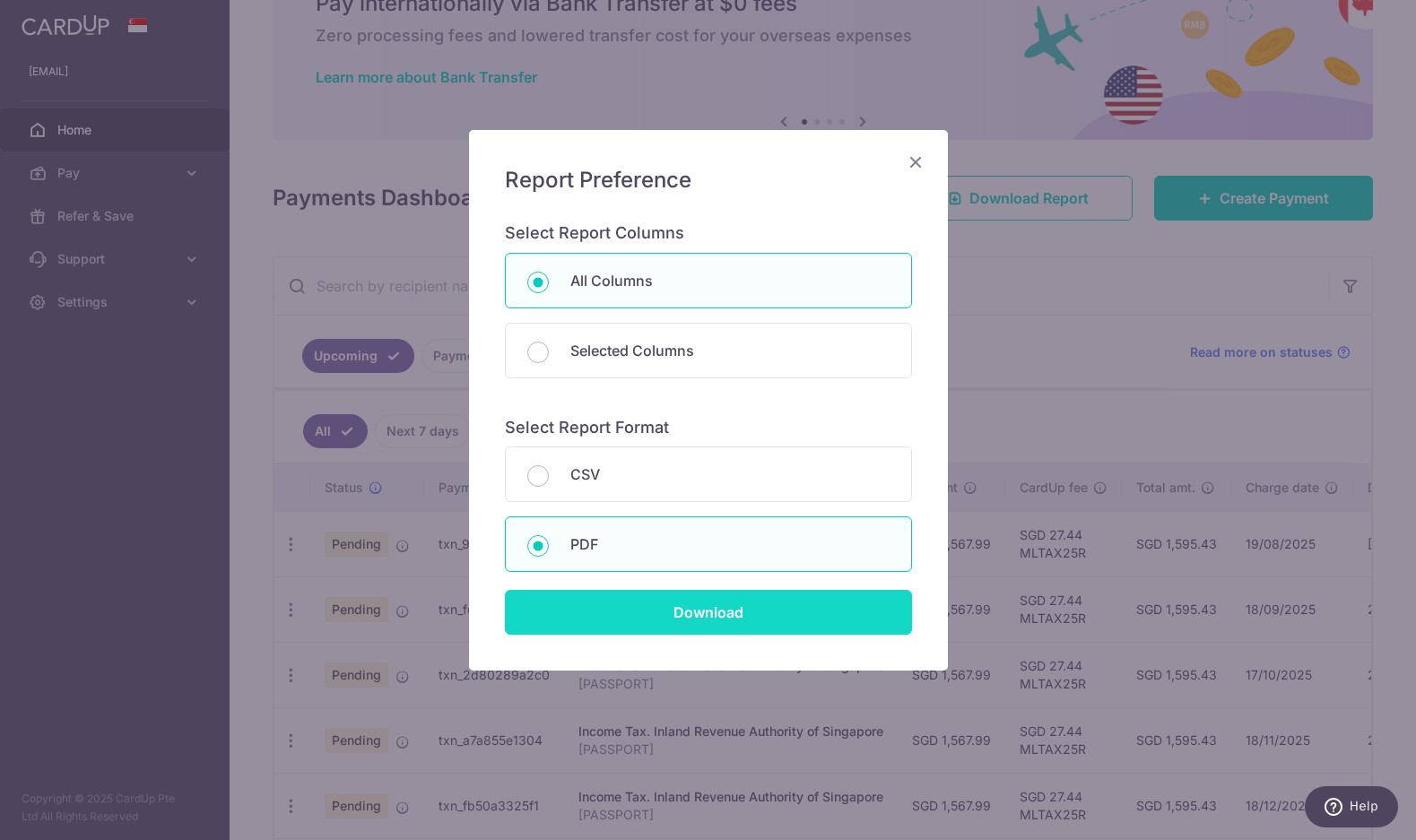 click on "Download" at bounding box center [708, 612] 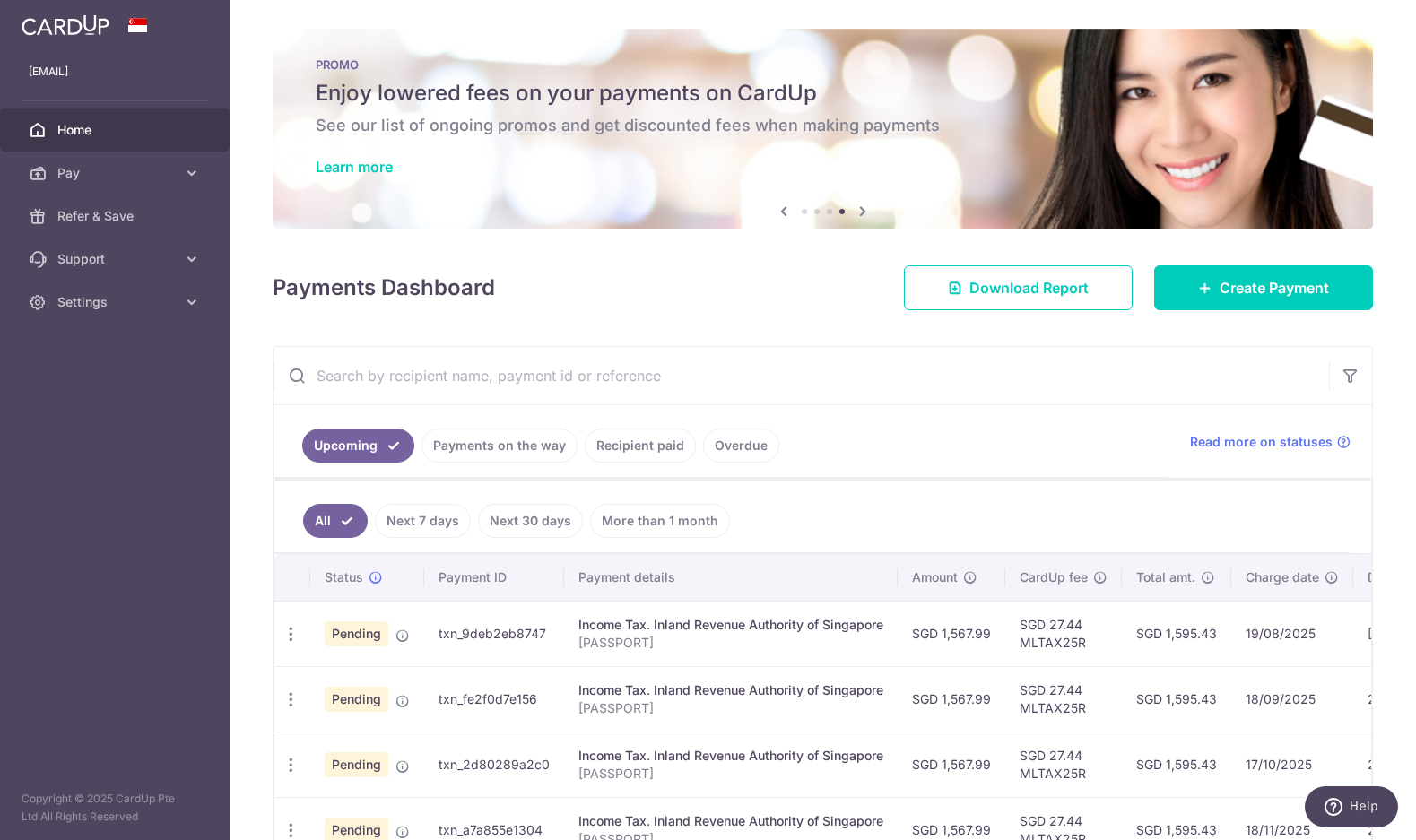 scroll, scrollTop: 359, scrollLeft: 0, axis: vertical 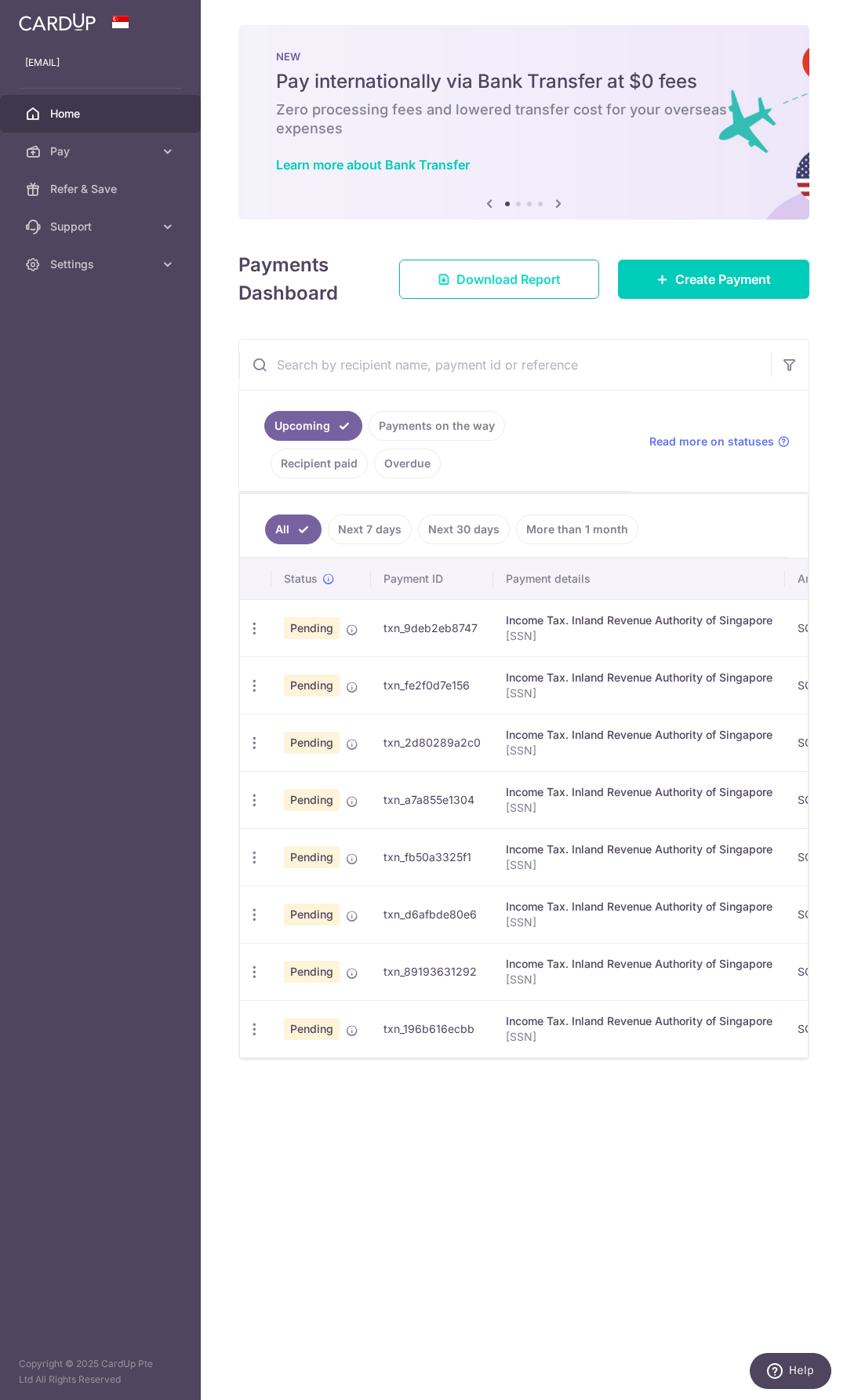 click on "Download Report" at bounding box center [508, 279] 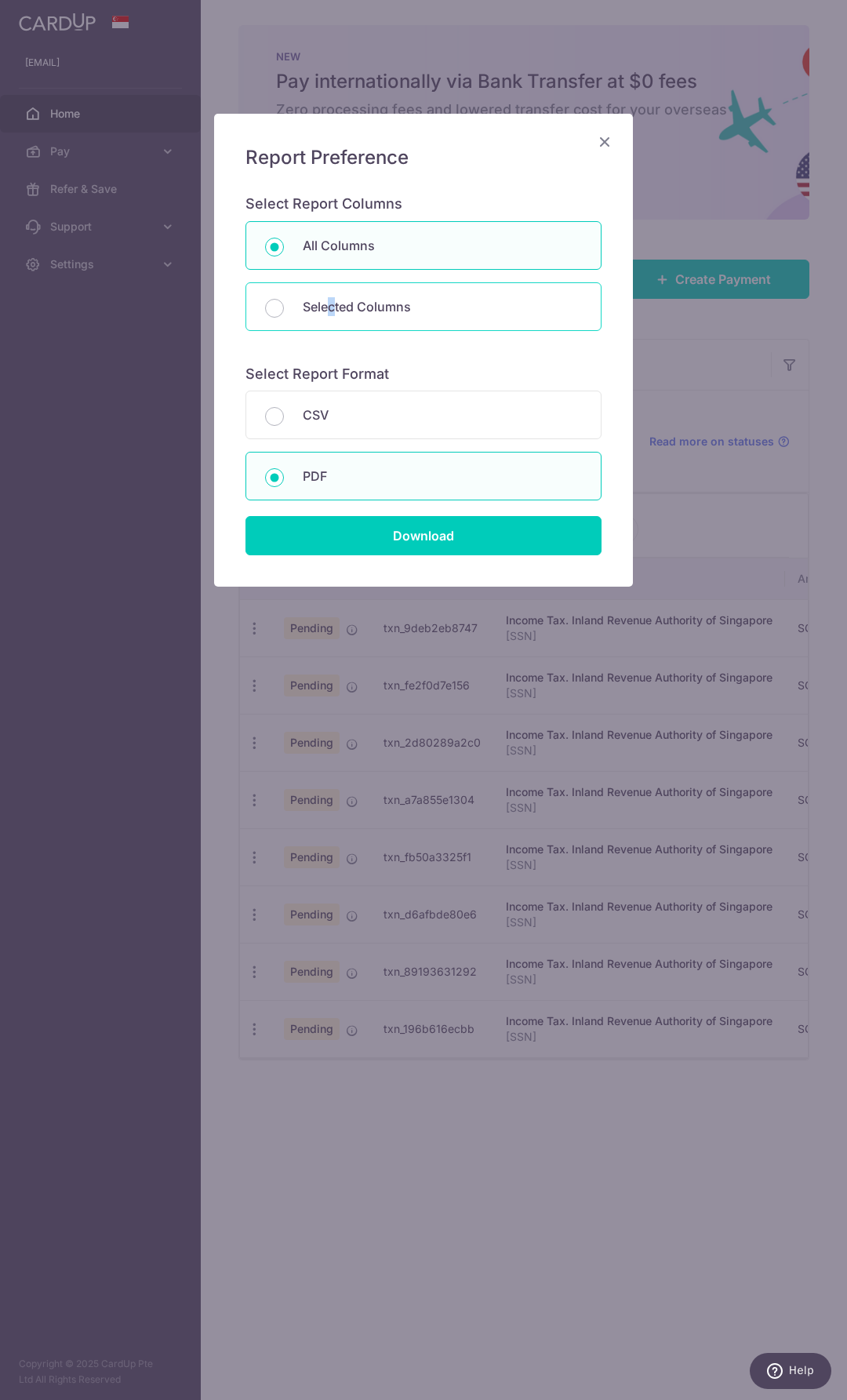 click on "Selected Columns" at bounding box center (442, 307) 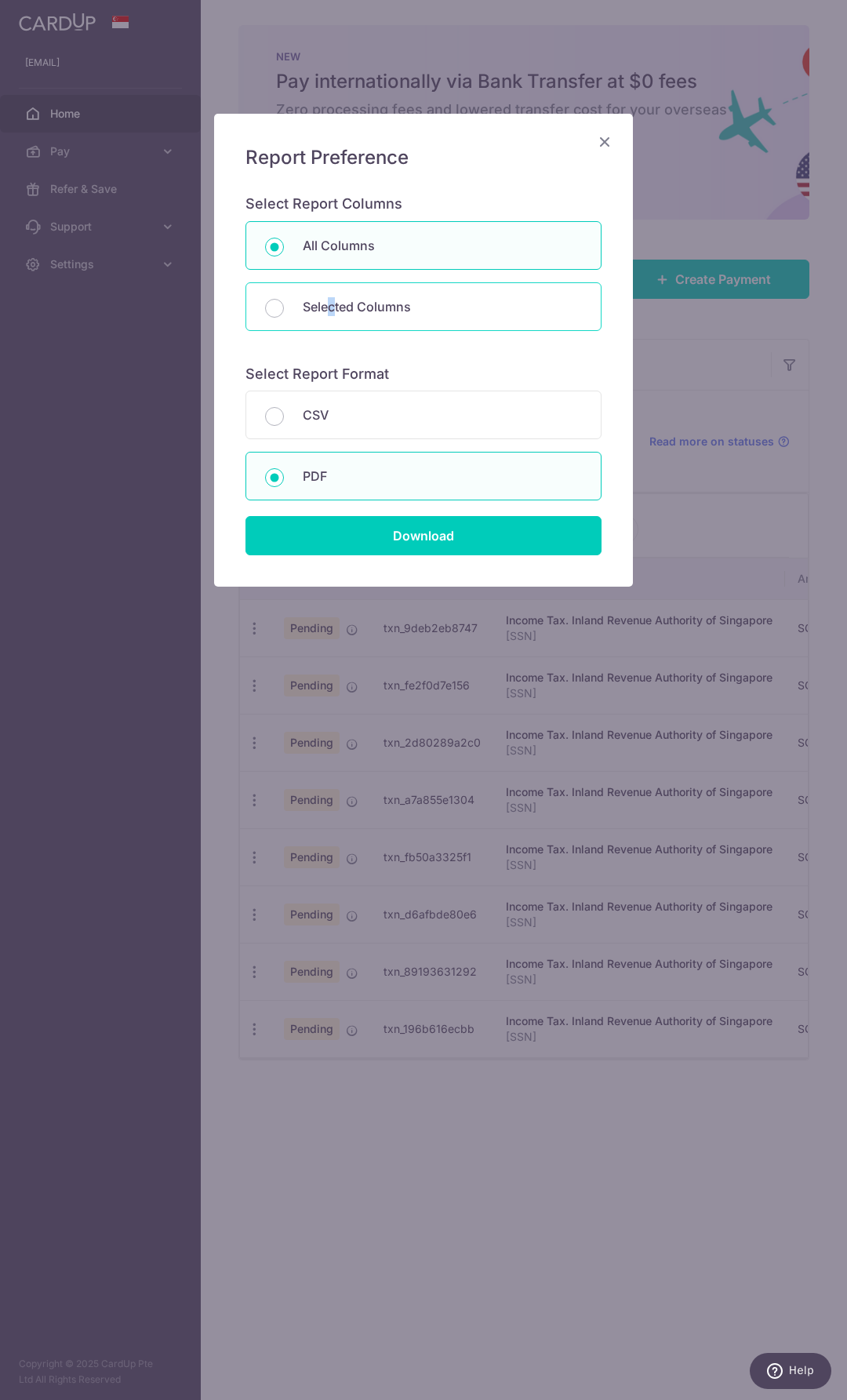 radio on "false" 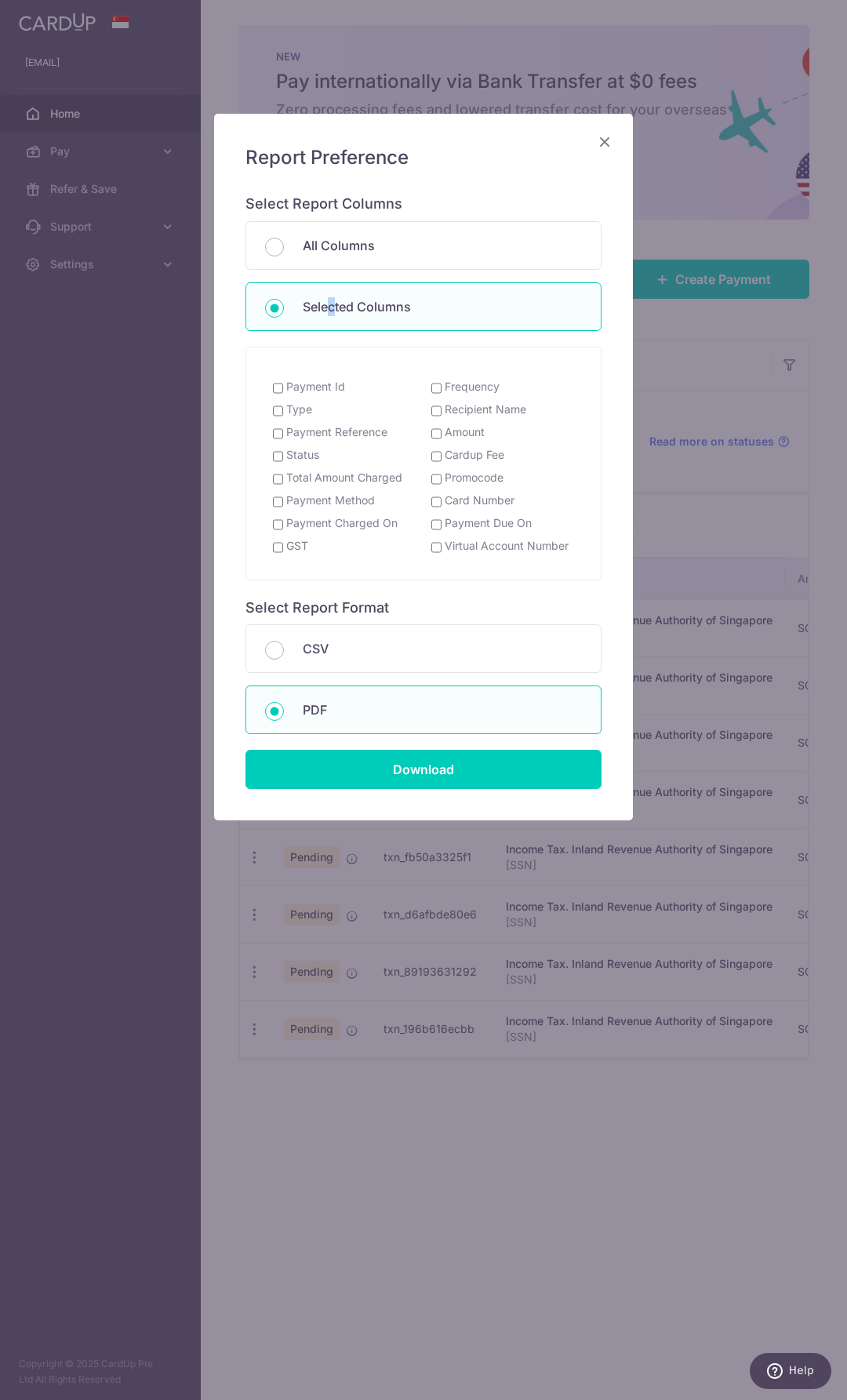 click at bounding box center (605, 141) 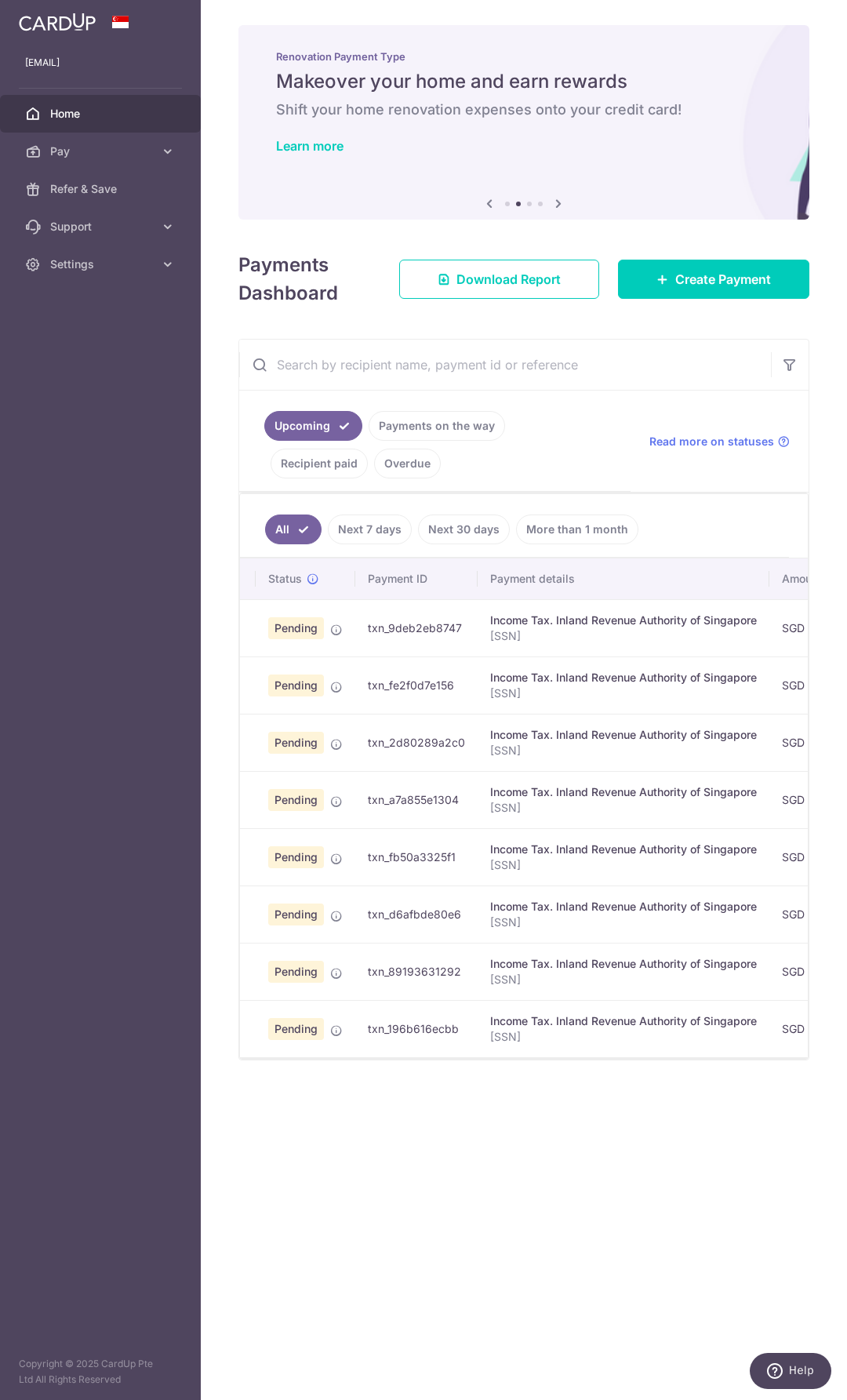 scroll, scrollTop: 0, scrollLeft: 0, axis: both 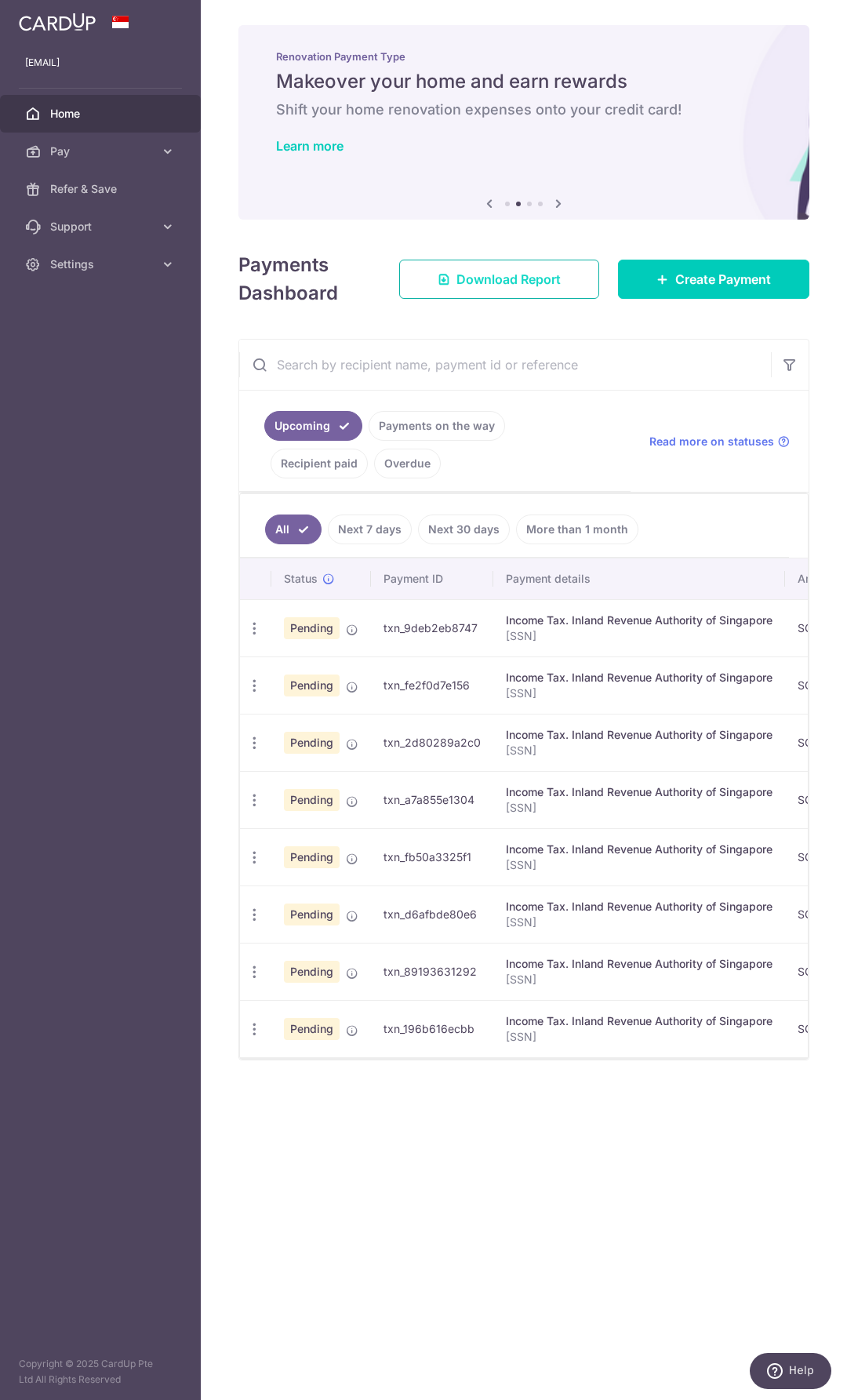 click on "Download Report" at bounding box center (508, 279) 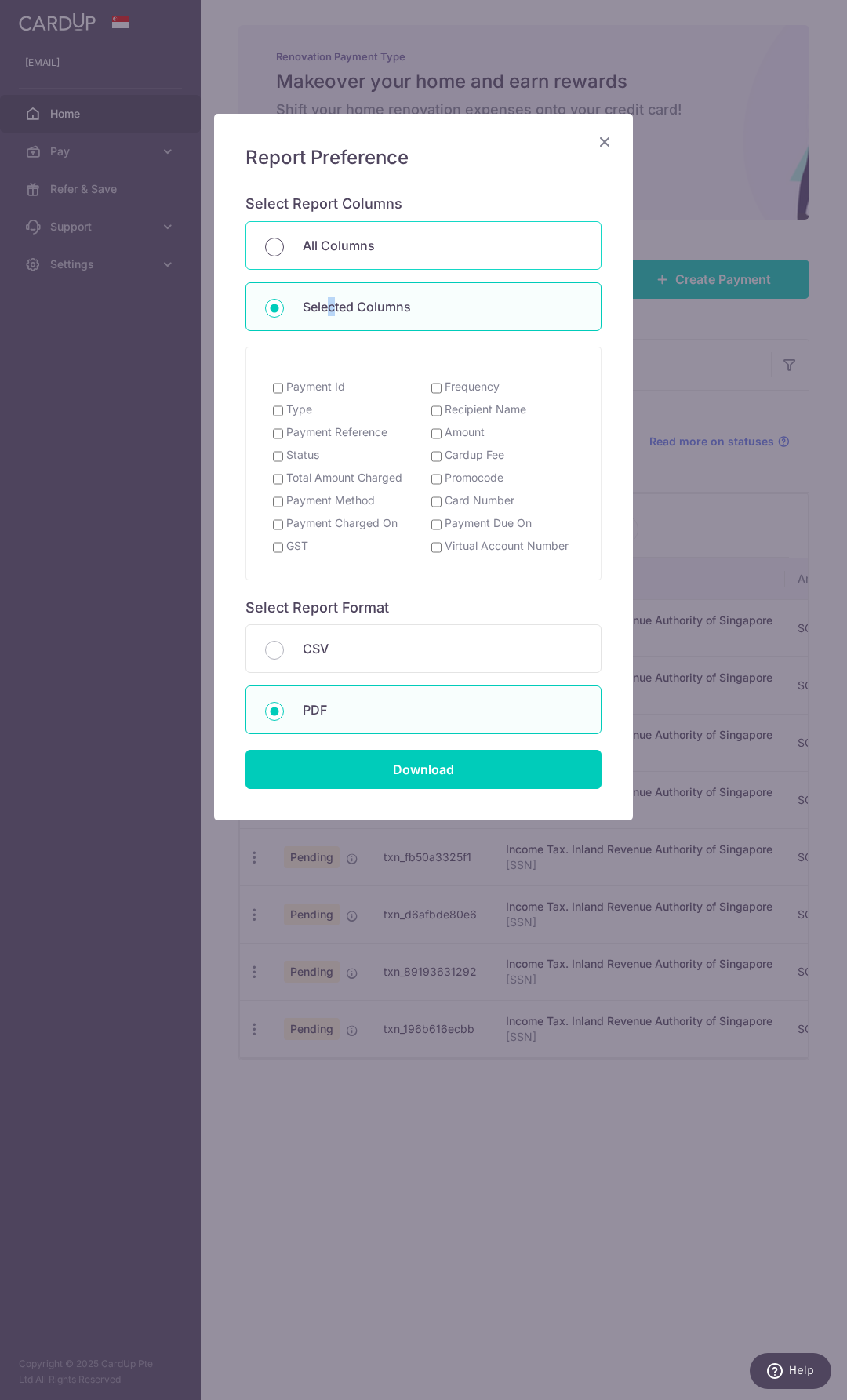 click on "All Columns" at bounding box center [274, 247] 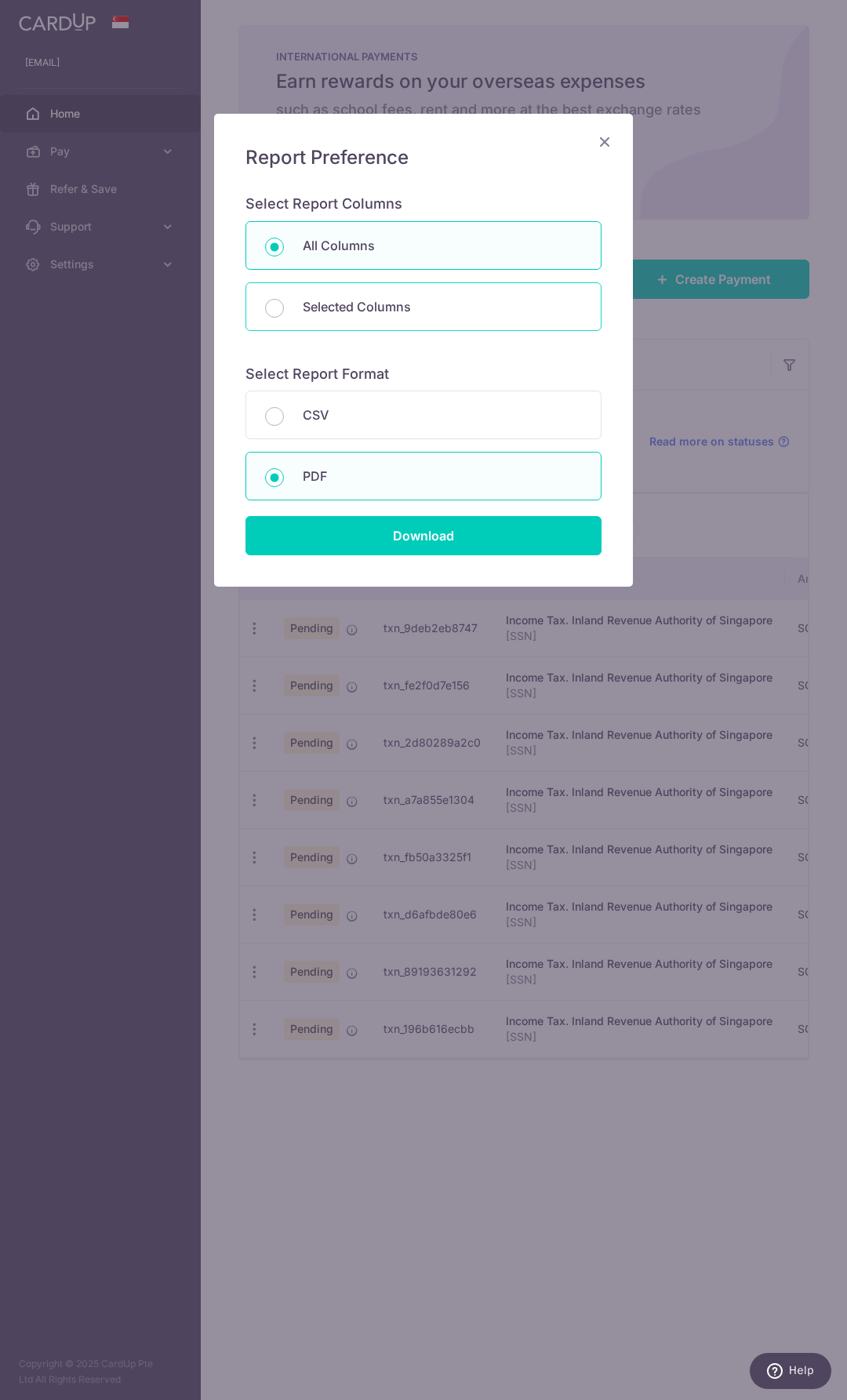 click on "Selected Columns" at bounding box center [424, 307] 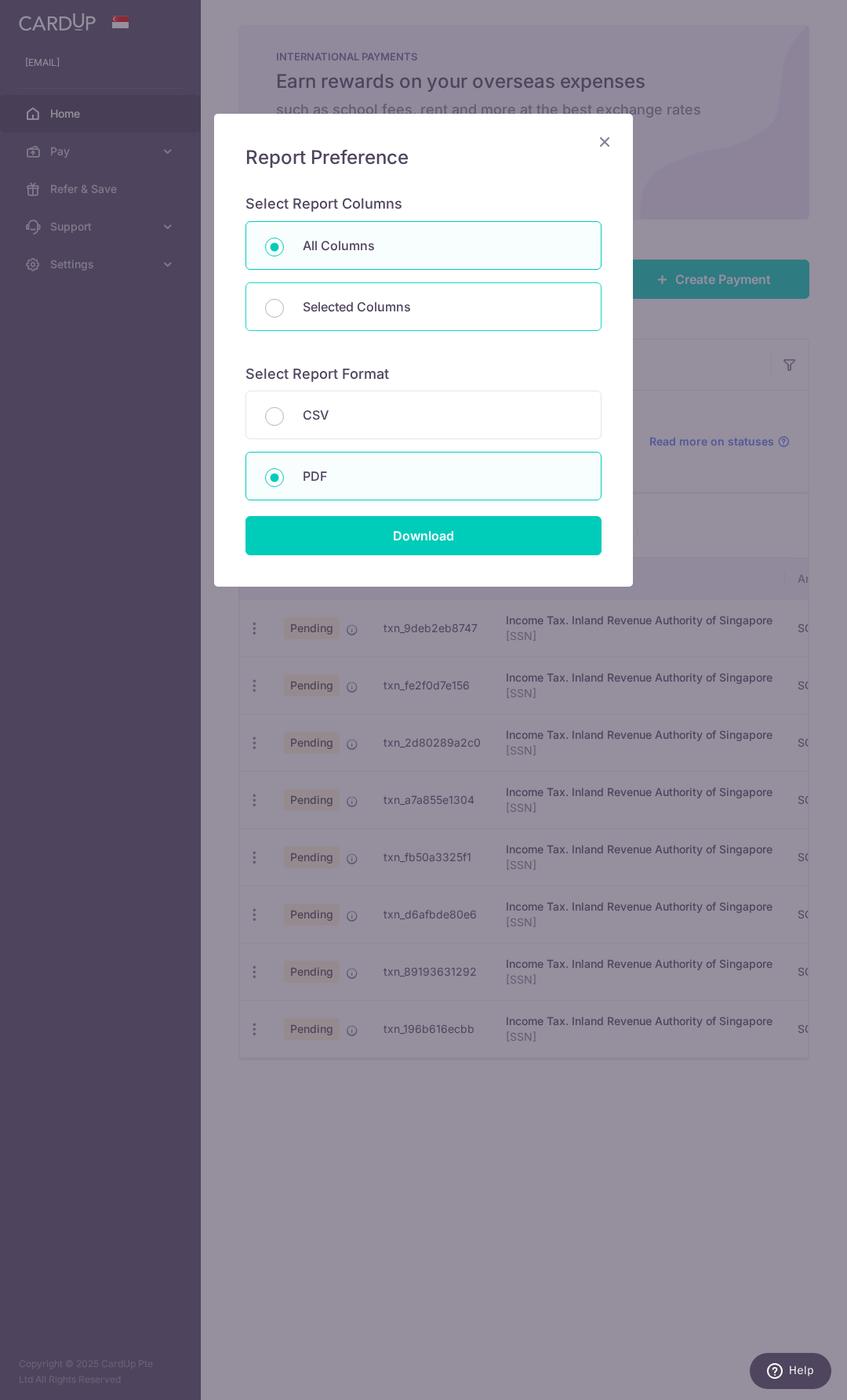 radio on "false" 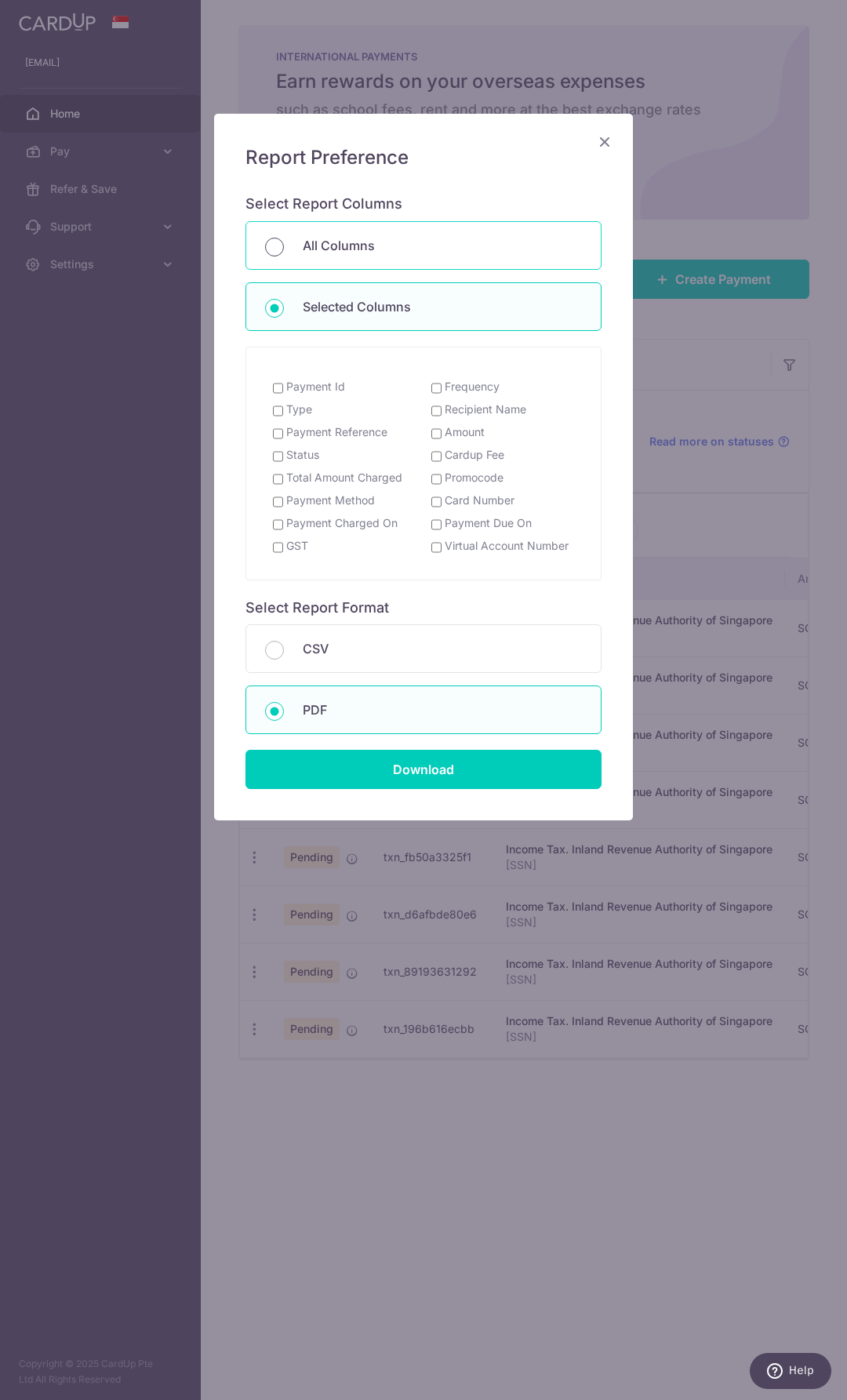 click on "All Columns" at bounding box center [274, 247] 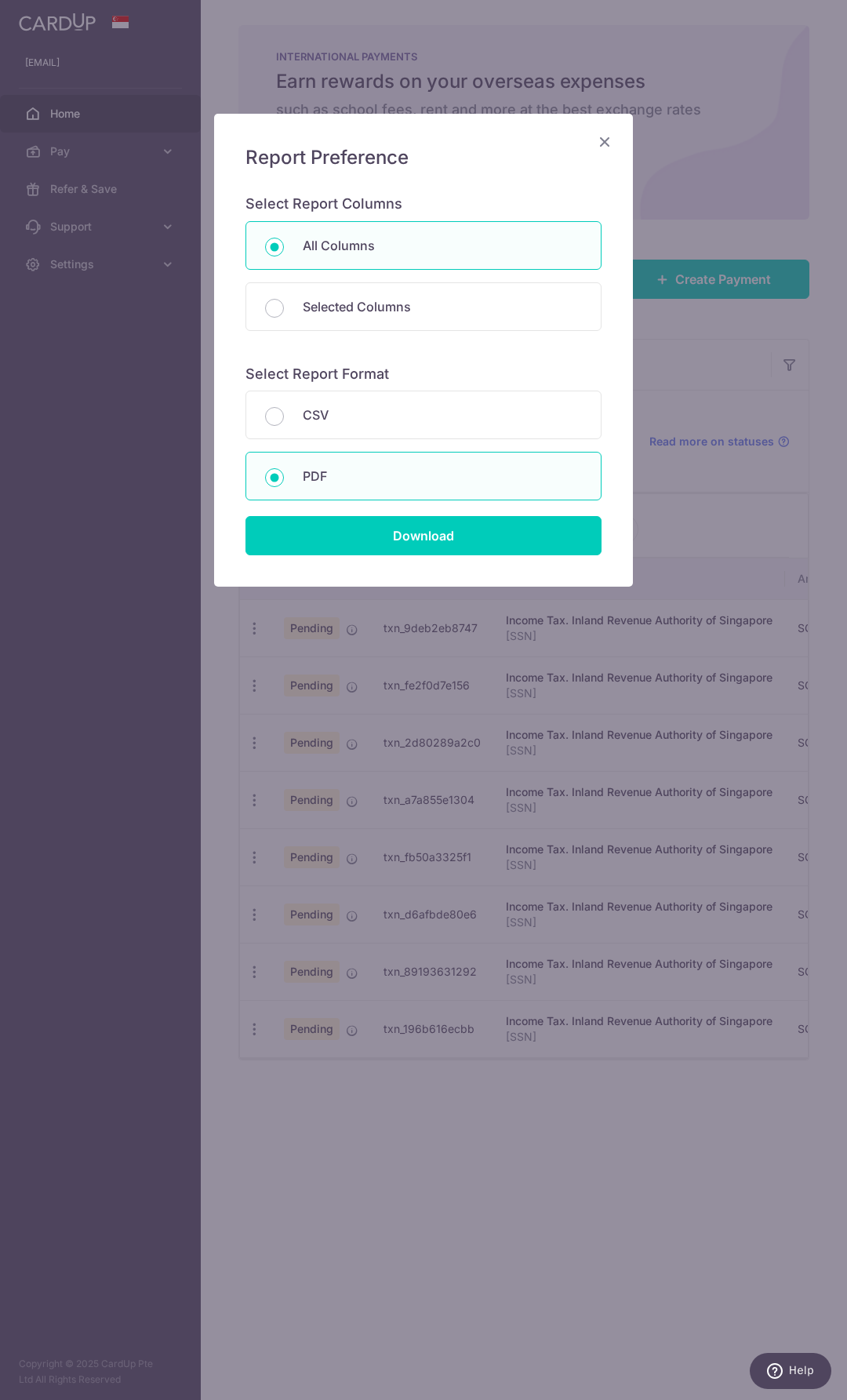 click at bounding box center [605, 141] 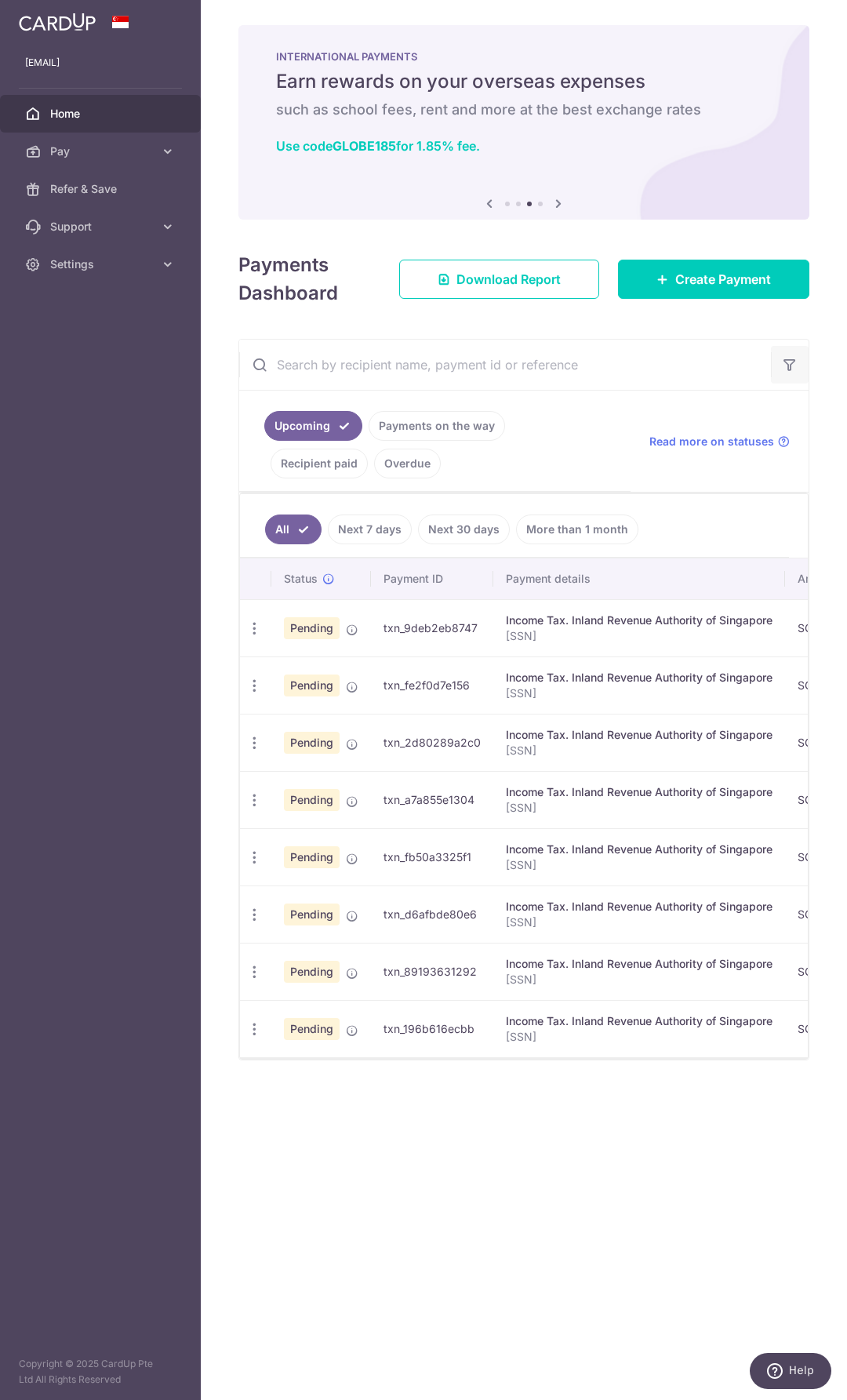 click at bounding box center (790, 365) 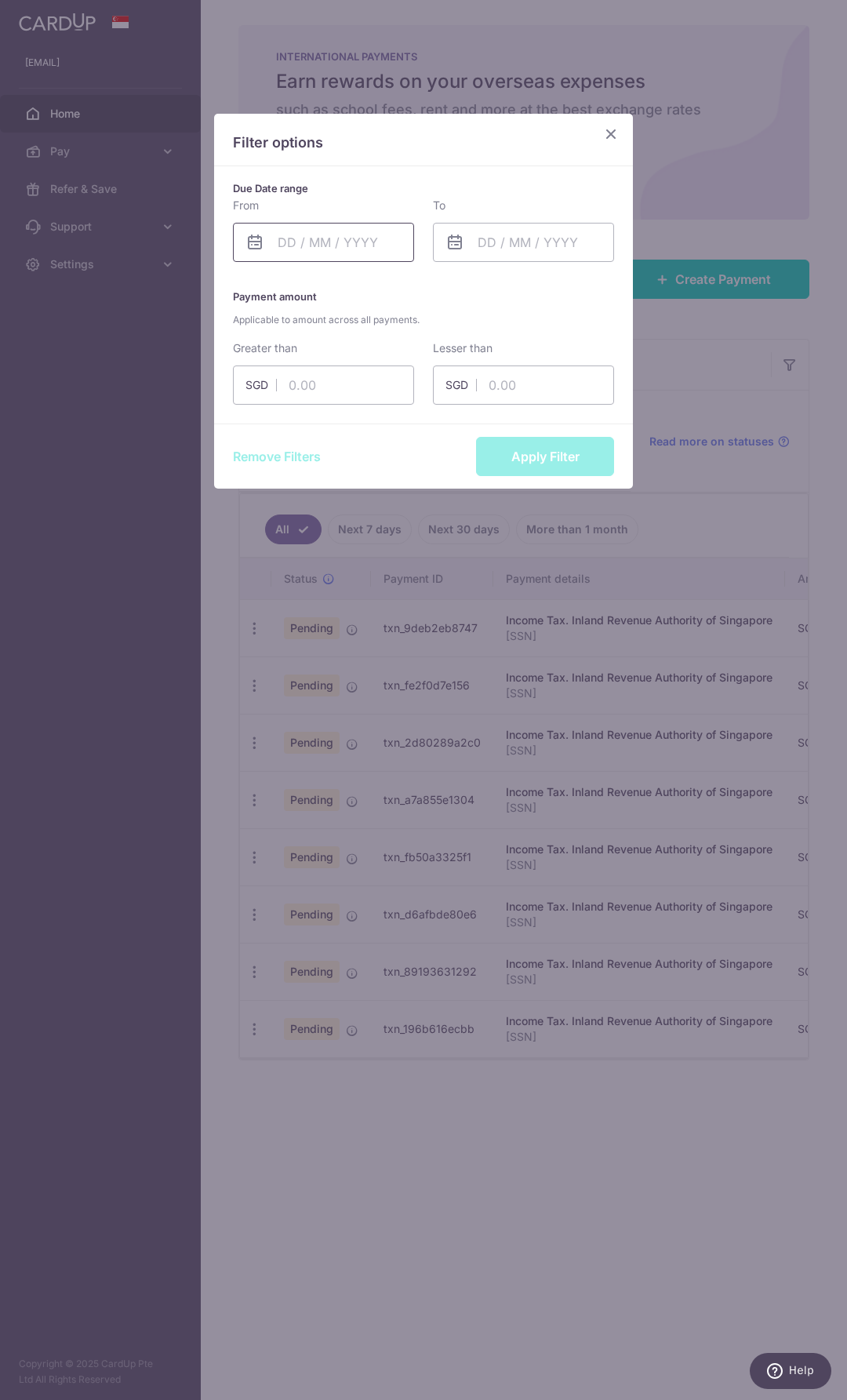 click at bounding box center [323, 242] 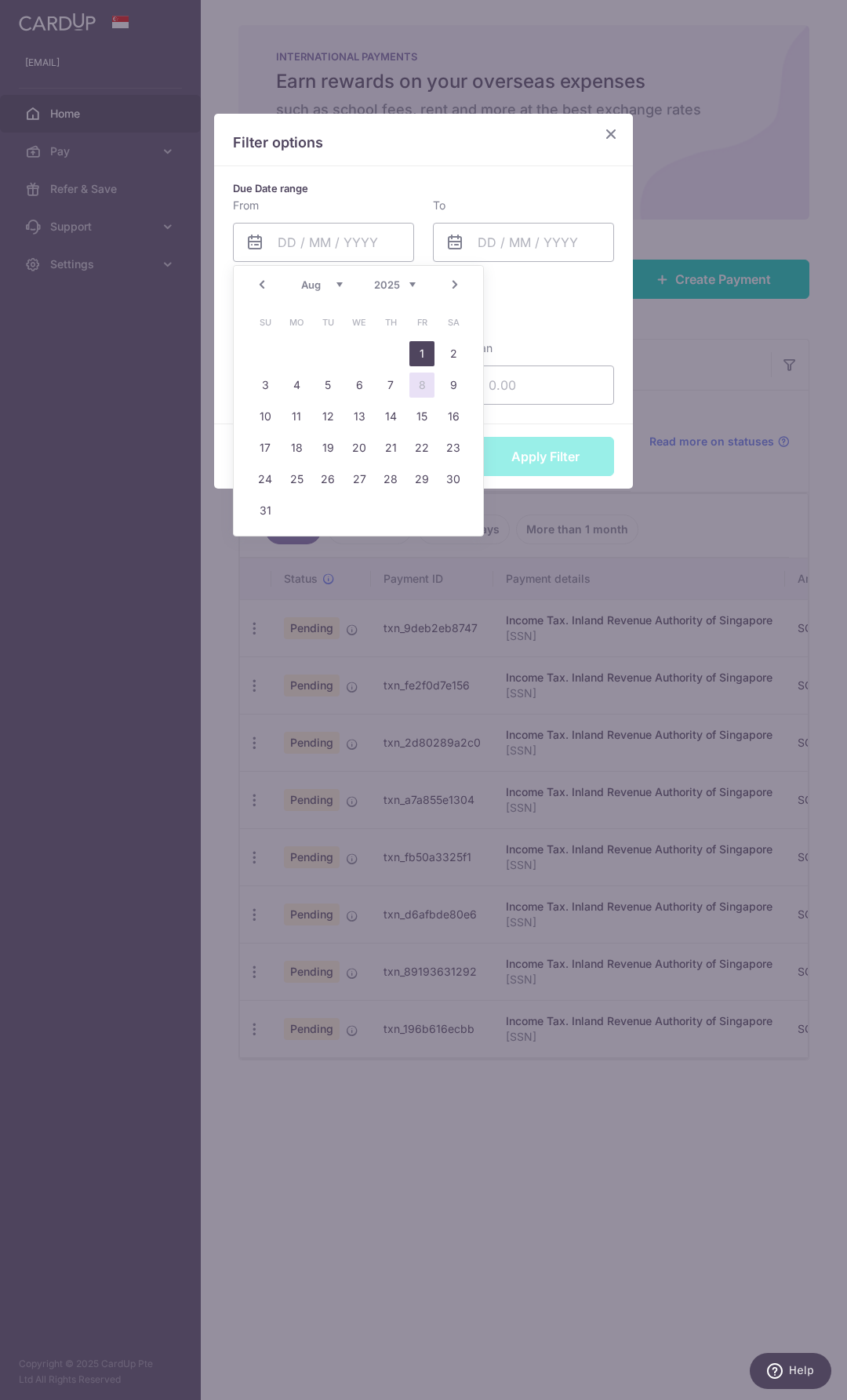 click on "1" at bounding box center (422, 354) 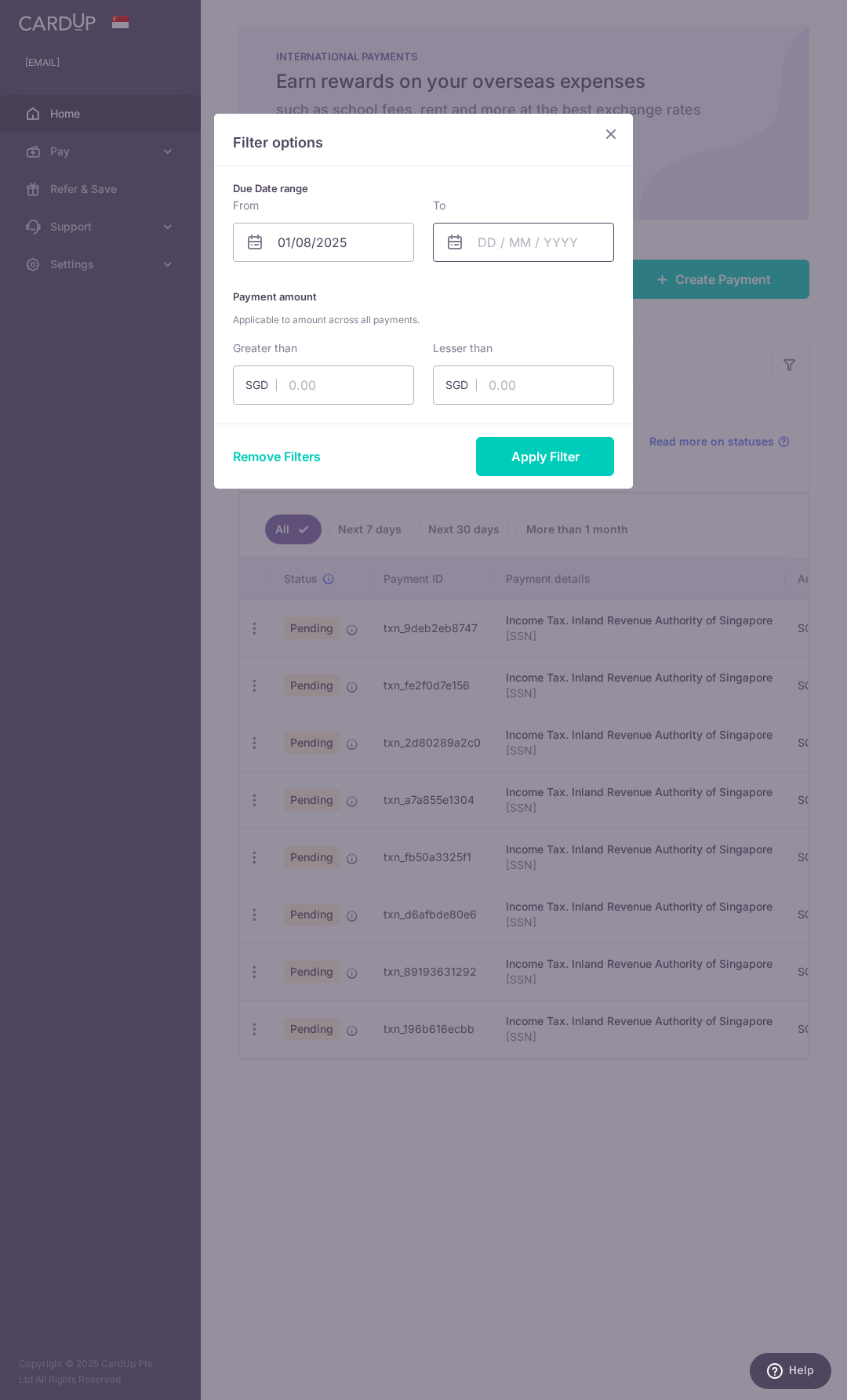 click at bounding box center (523, 242) 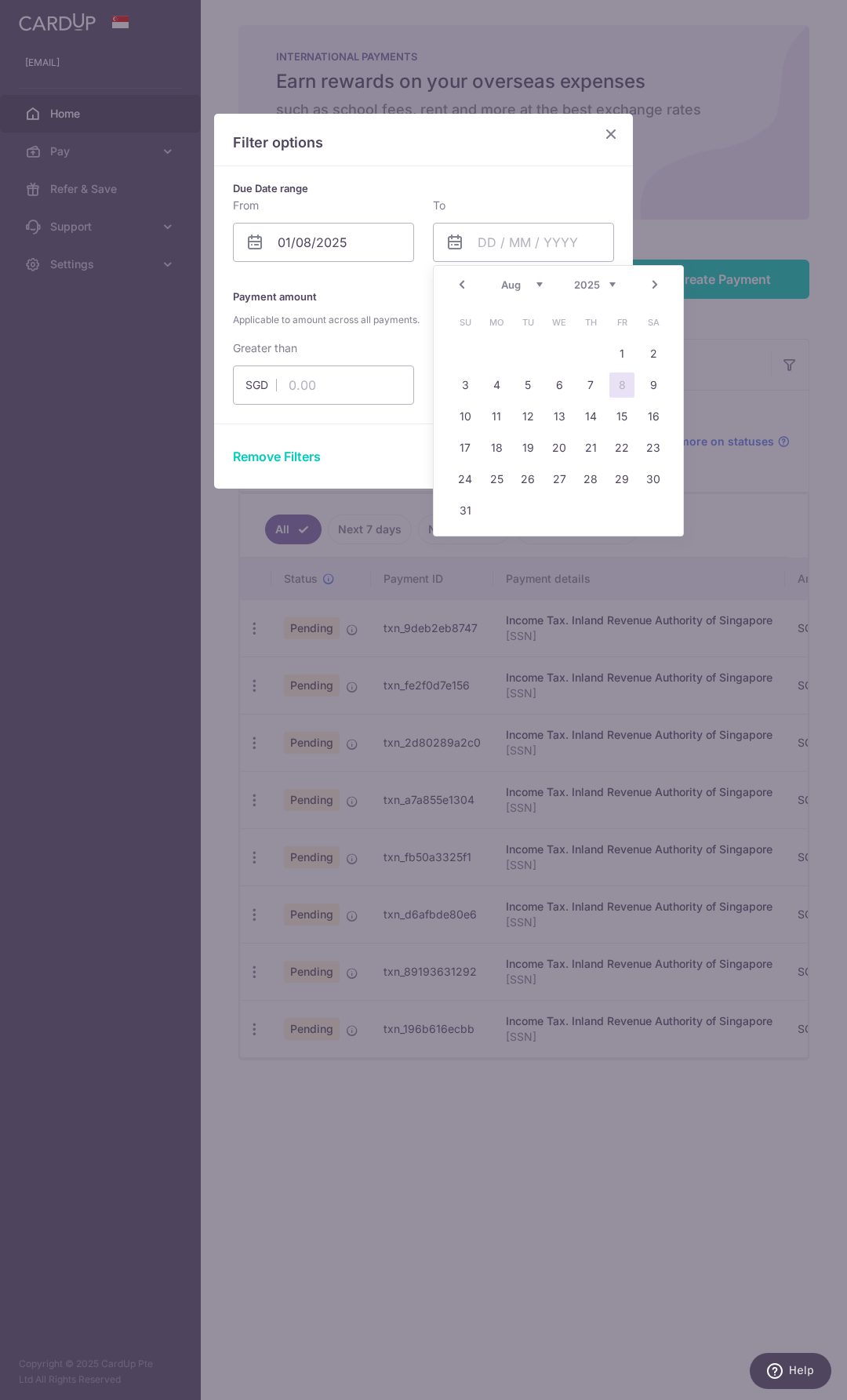 click on "2015 2016 2017 2018 2019 2020 2021 2022 2023 2024 2025 2026 2027 2028 2029 2030 2031 2032 2033 2034 2035" at bounding box center [594, 285] 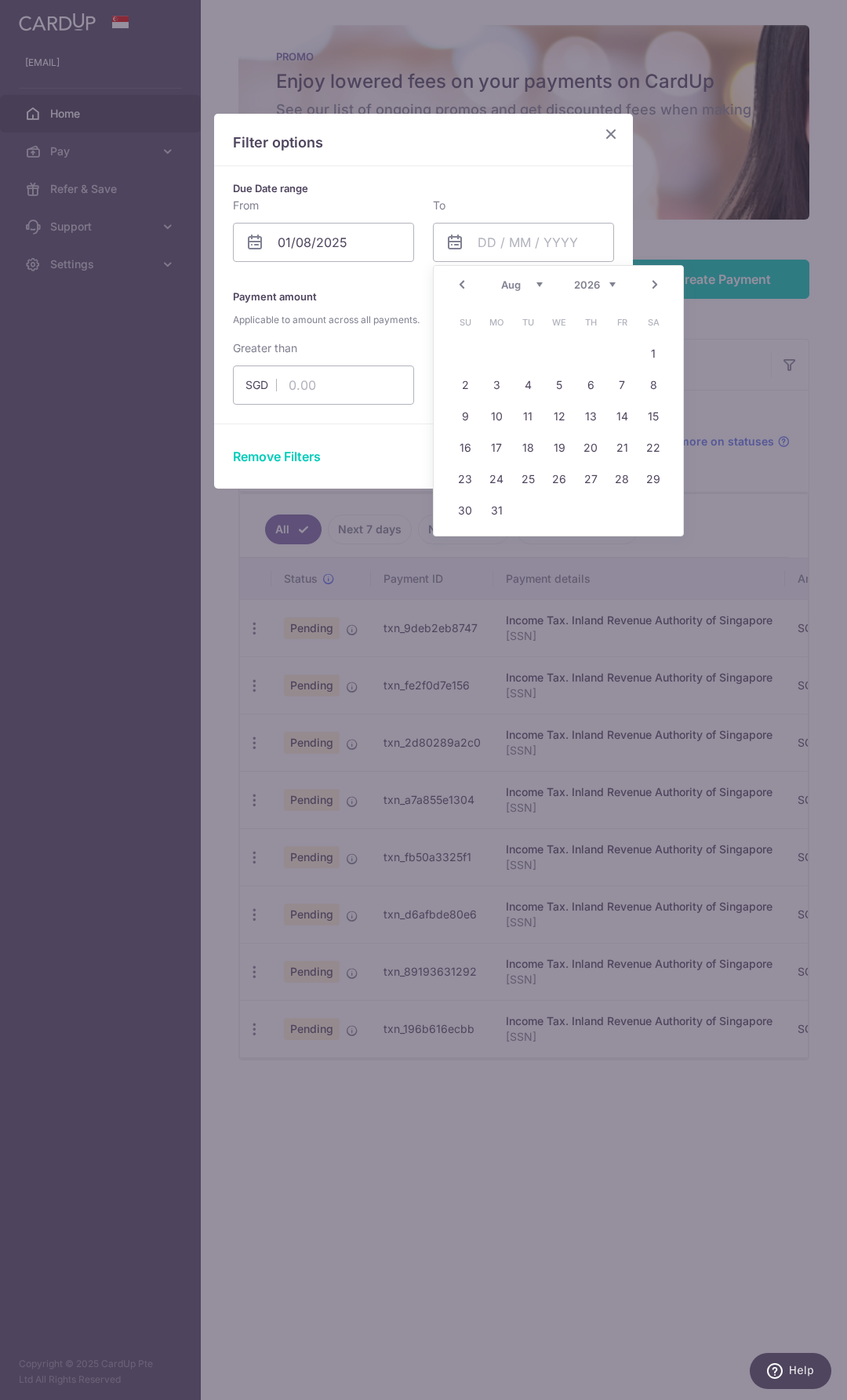 click on "Jan Feb Mar Apr May Jun Jul Aug Sep Oct Nov Dec" at bounding box center [522, 285] 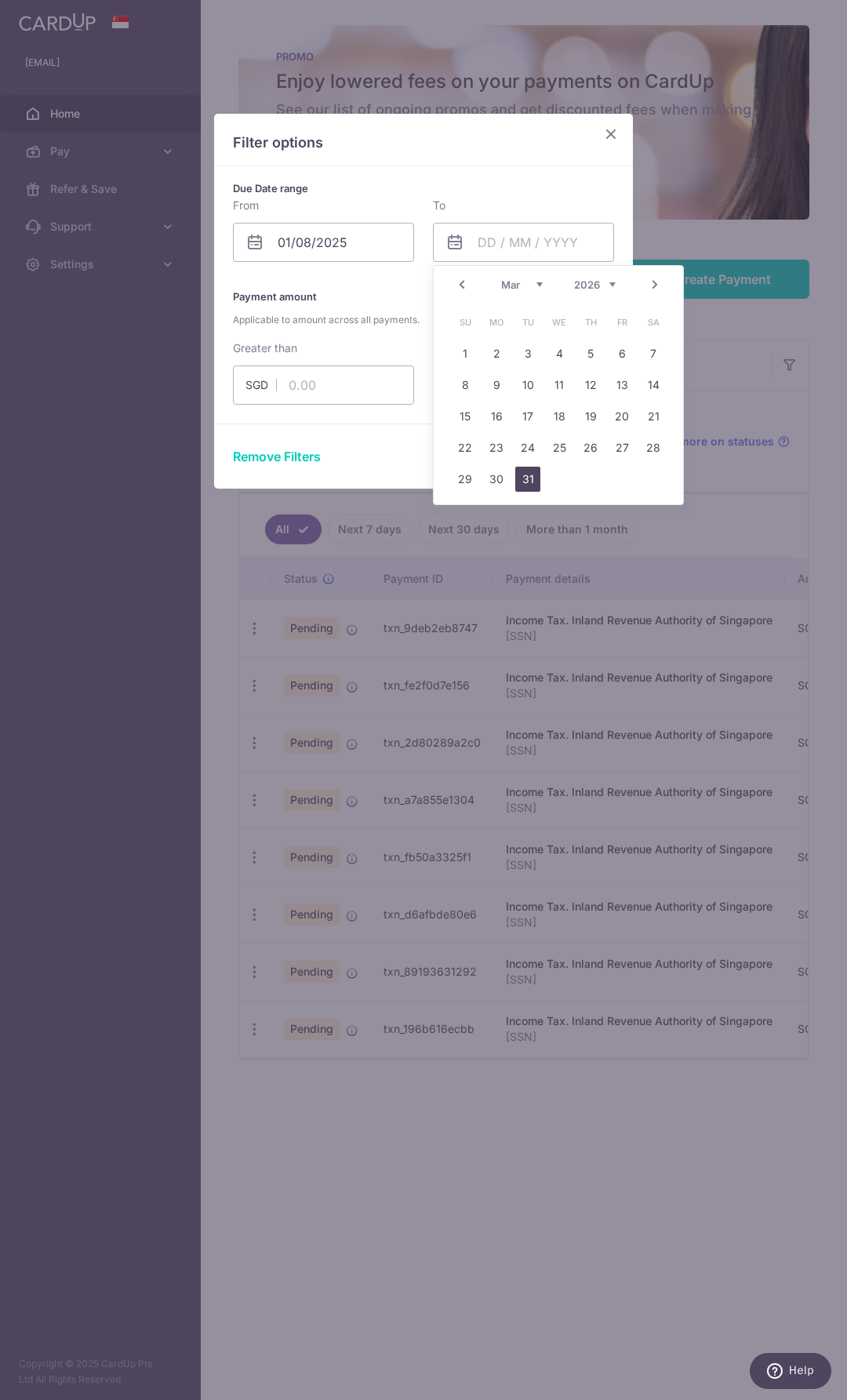 click on "31" at bounding box center [528, 479] 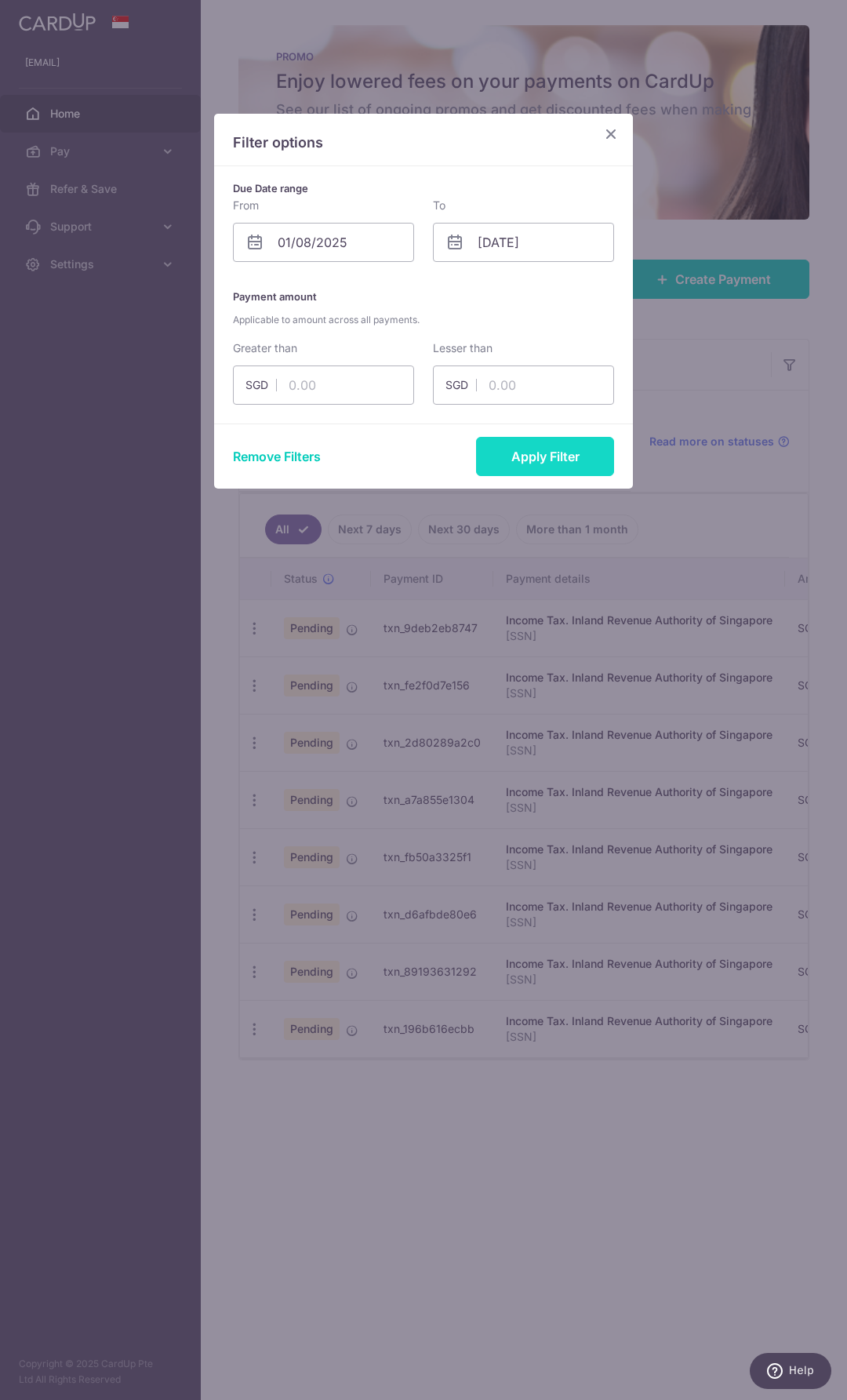 click on "Apply Filter" at bounding box center [545, 456] 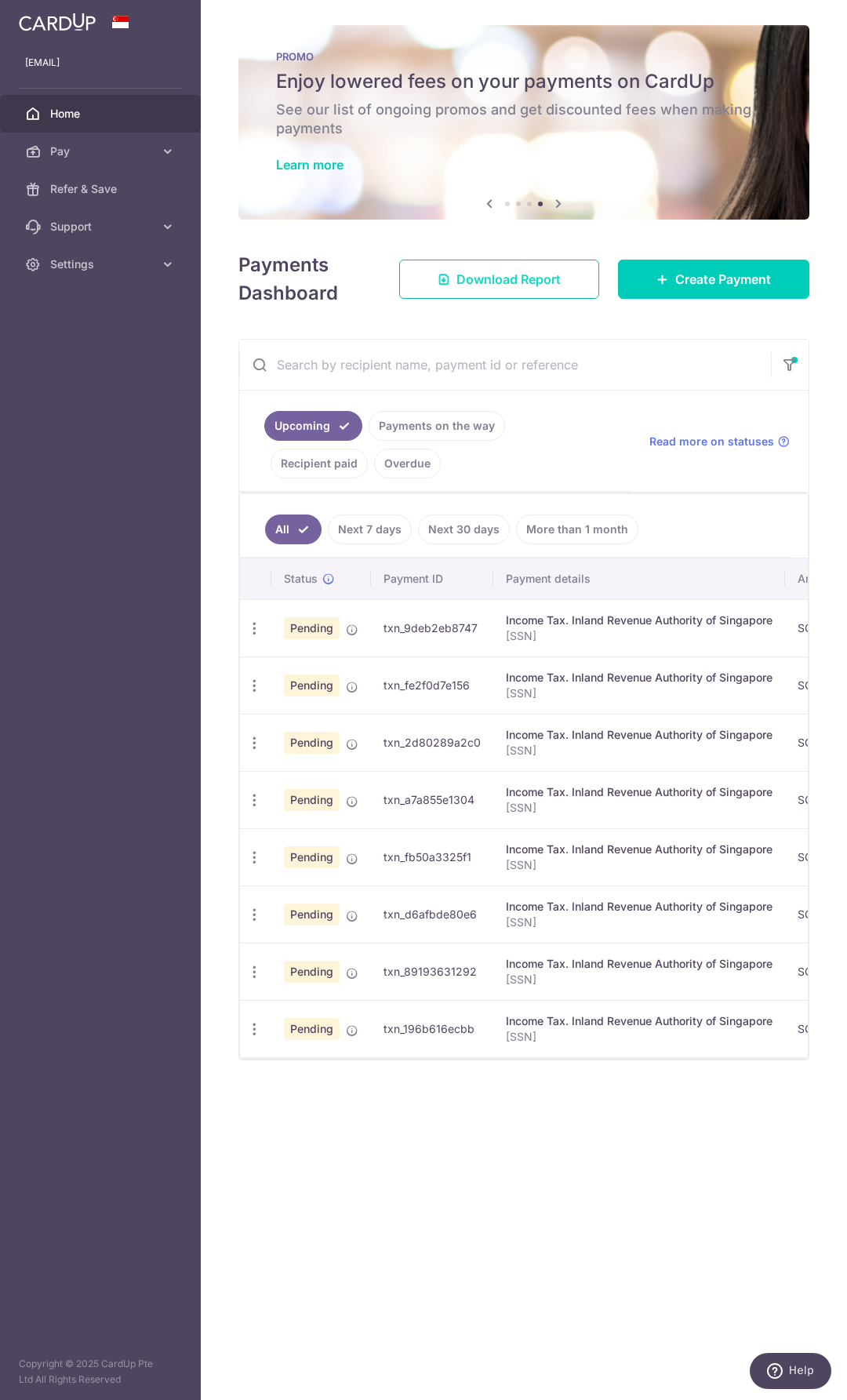 click on "Download Report" at bounding box center [508, 279] 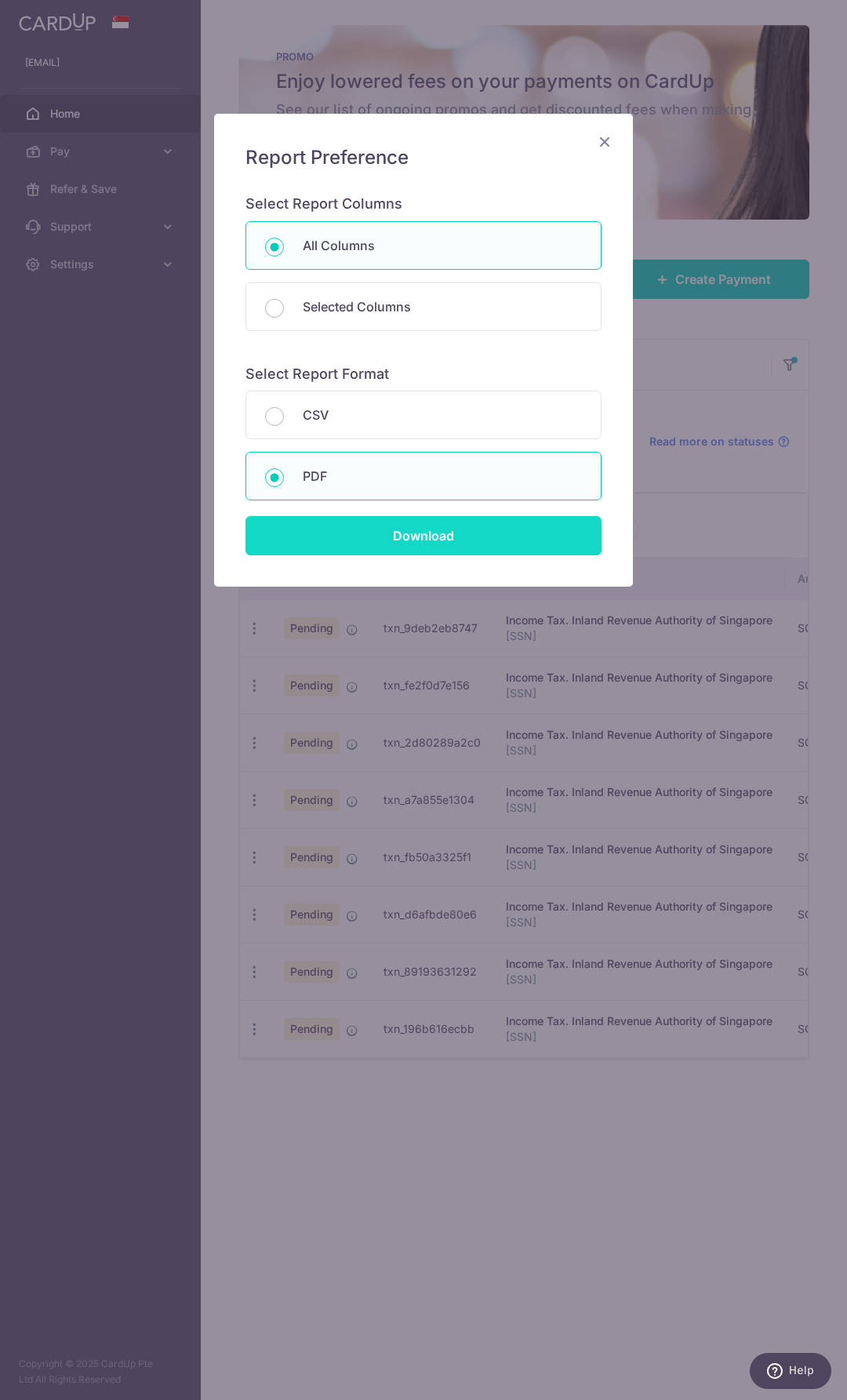 click on "Download" at bounding box center [424, 536] 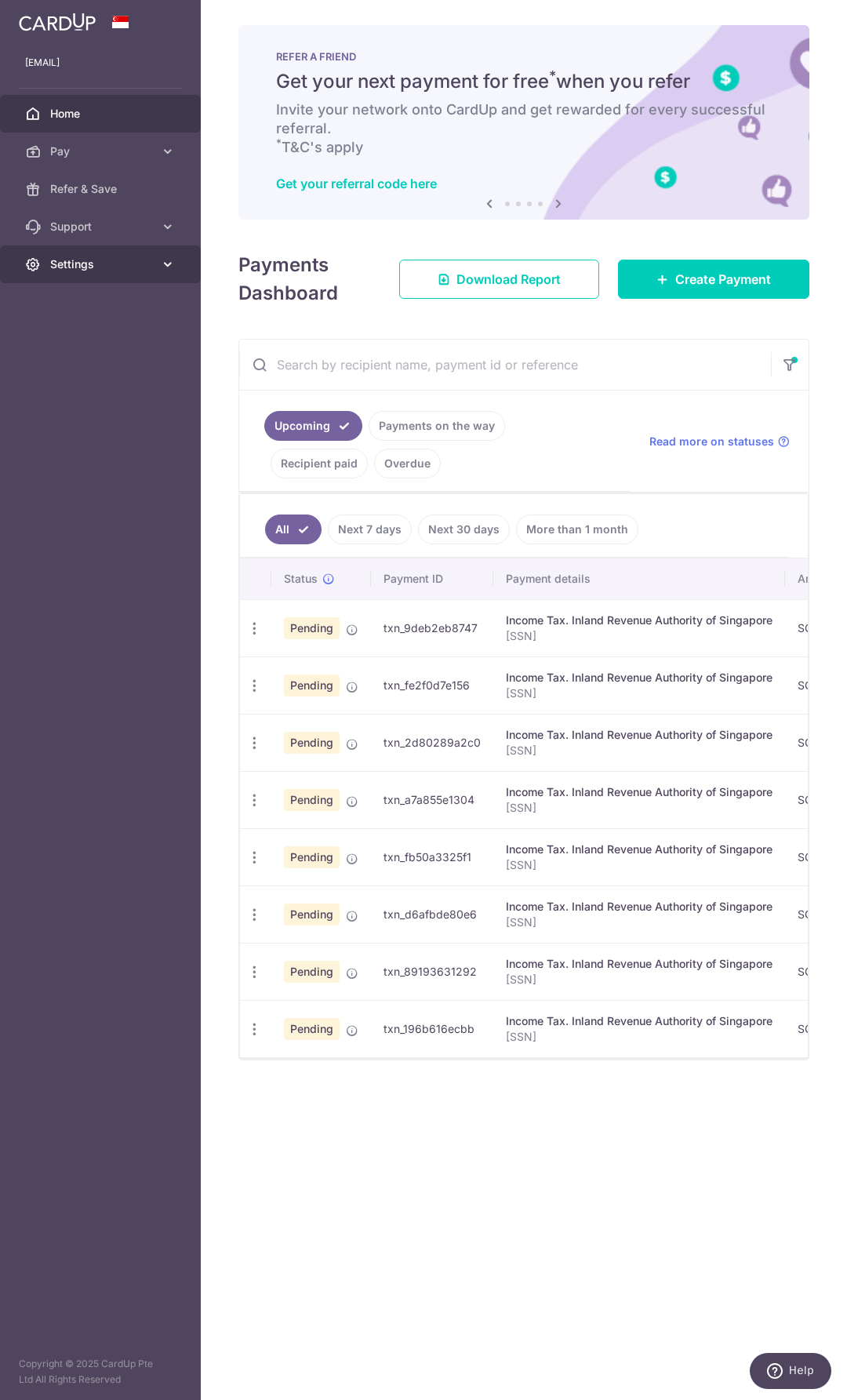 click on "Settings" at bounding box center [102, 264] 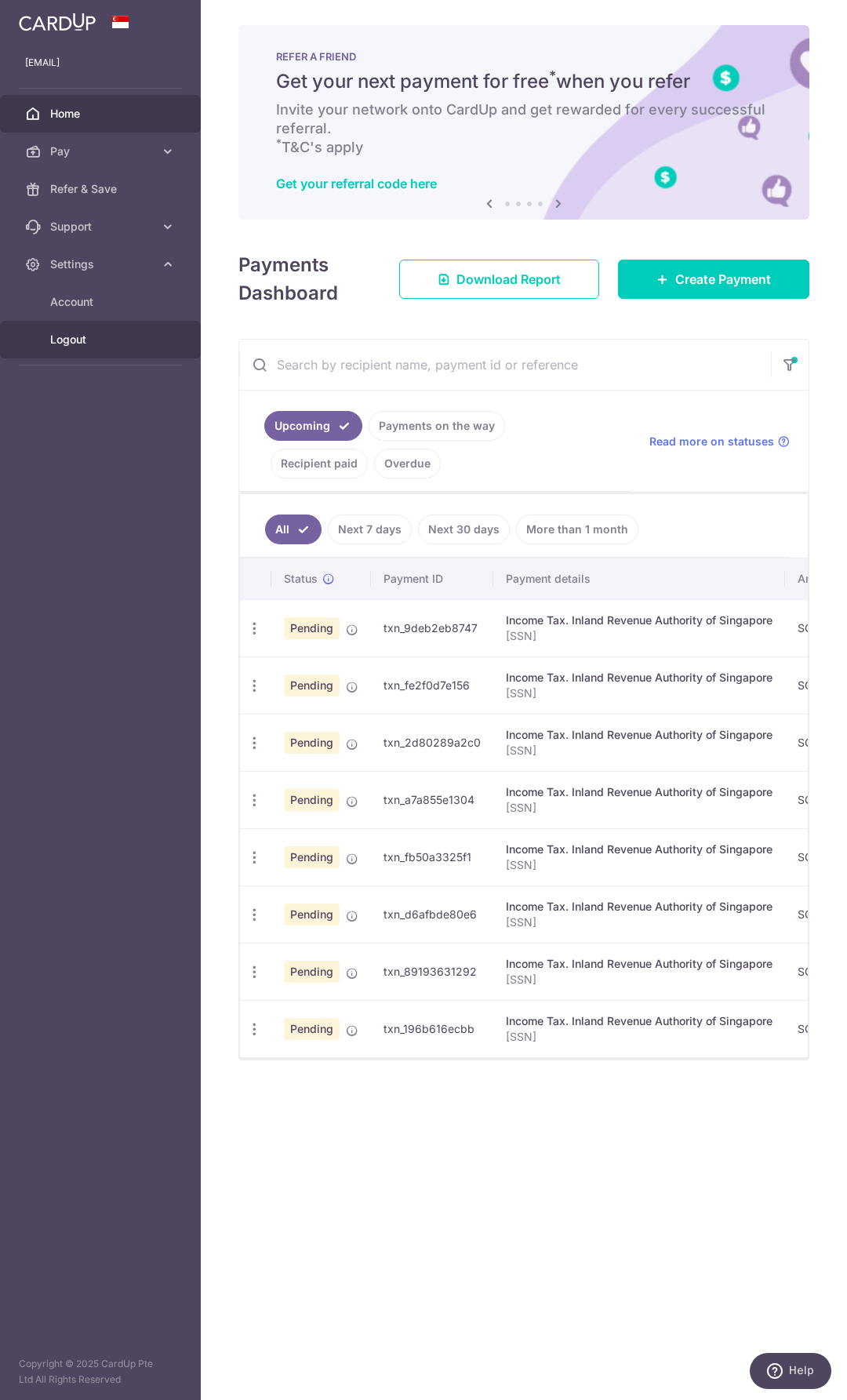 click on "Logout" at bounding box center [100, 340] 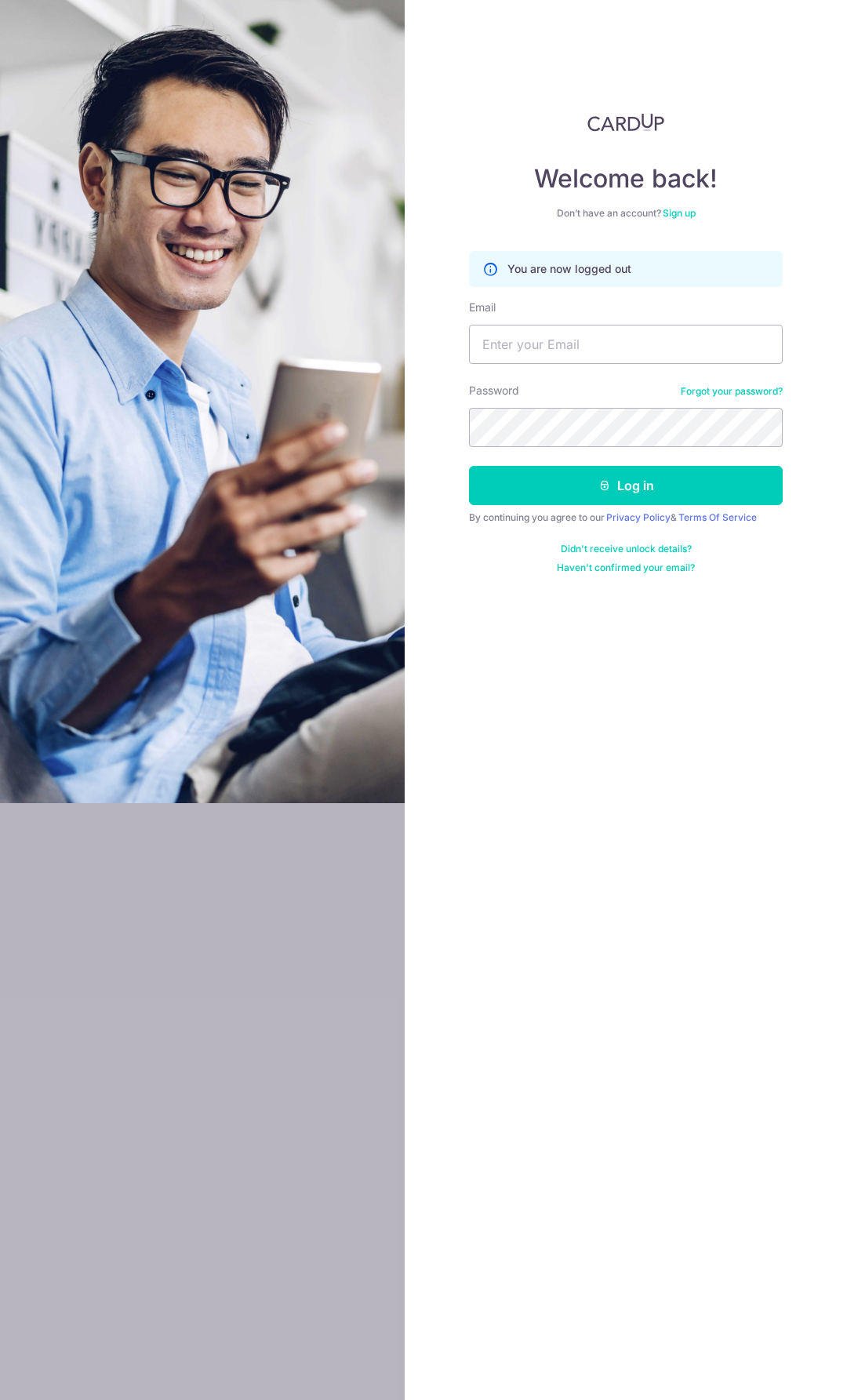 scroll, scrollTop: 0, scrollLeft: 0, axis: both 